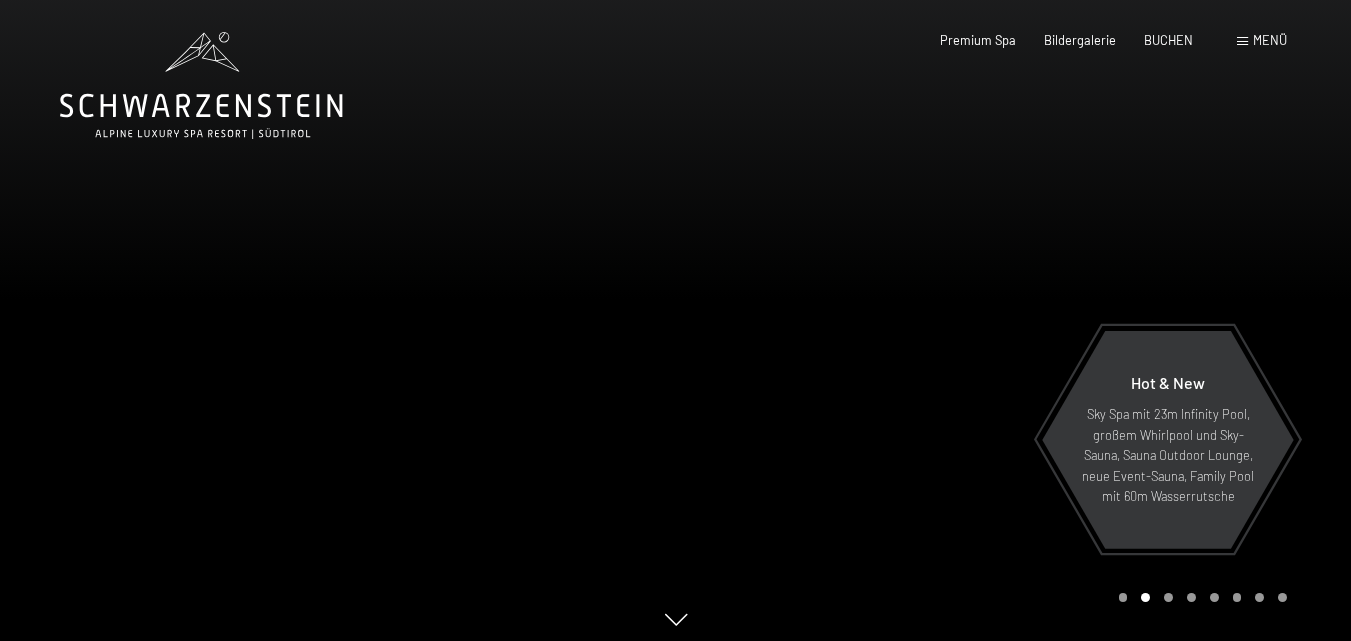 scroll, scrollTop: 0, scrollLeft: 0, axis: both 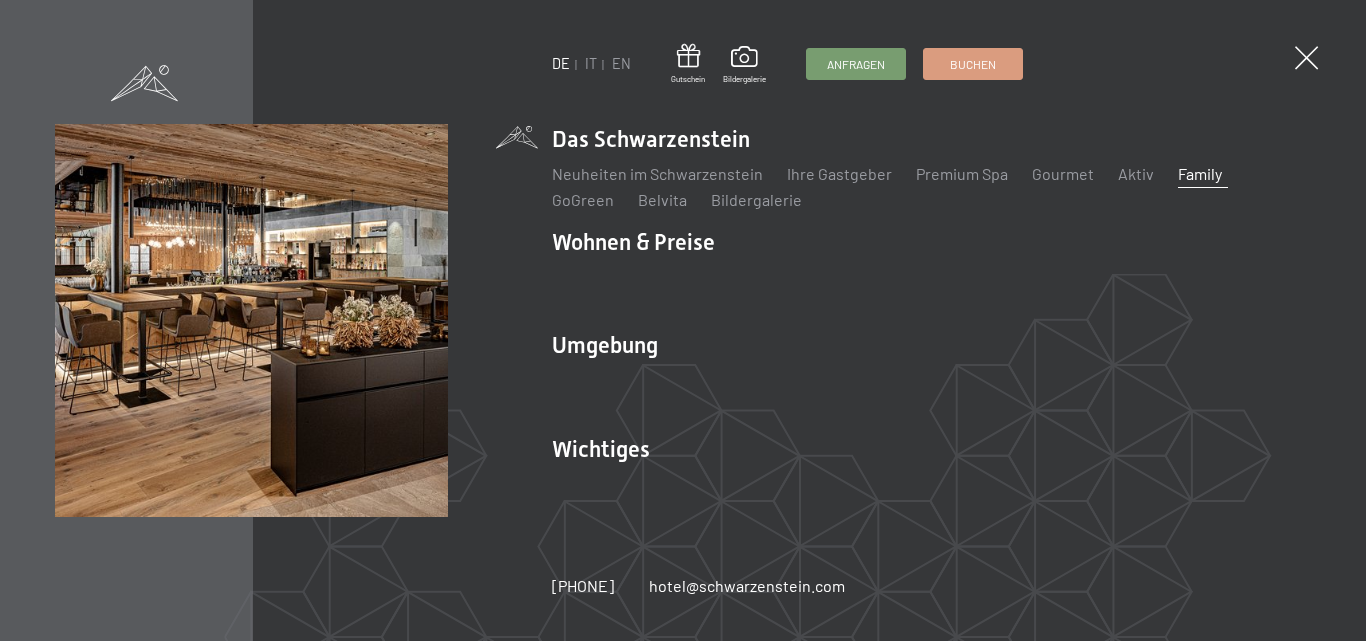 click on "Family" at bounding box center (1200, 173) 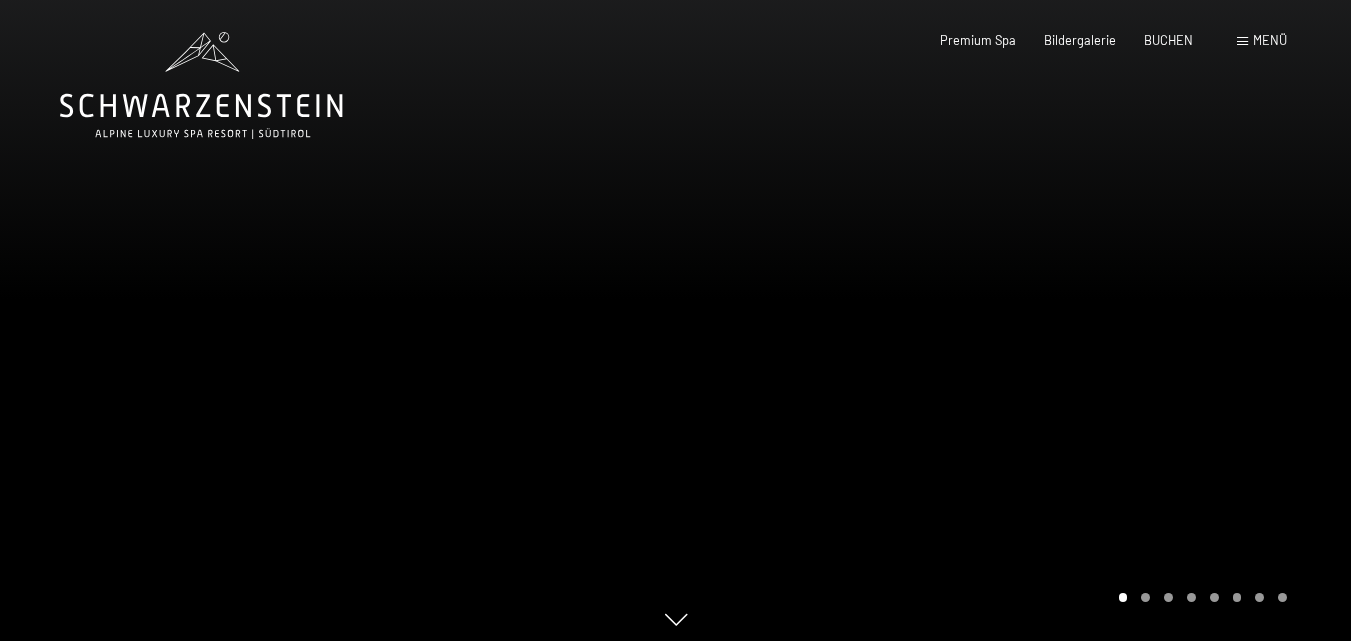 scroll, scrollTop: 0, scrollLeft: 0, axis: both 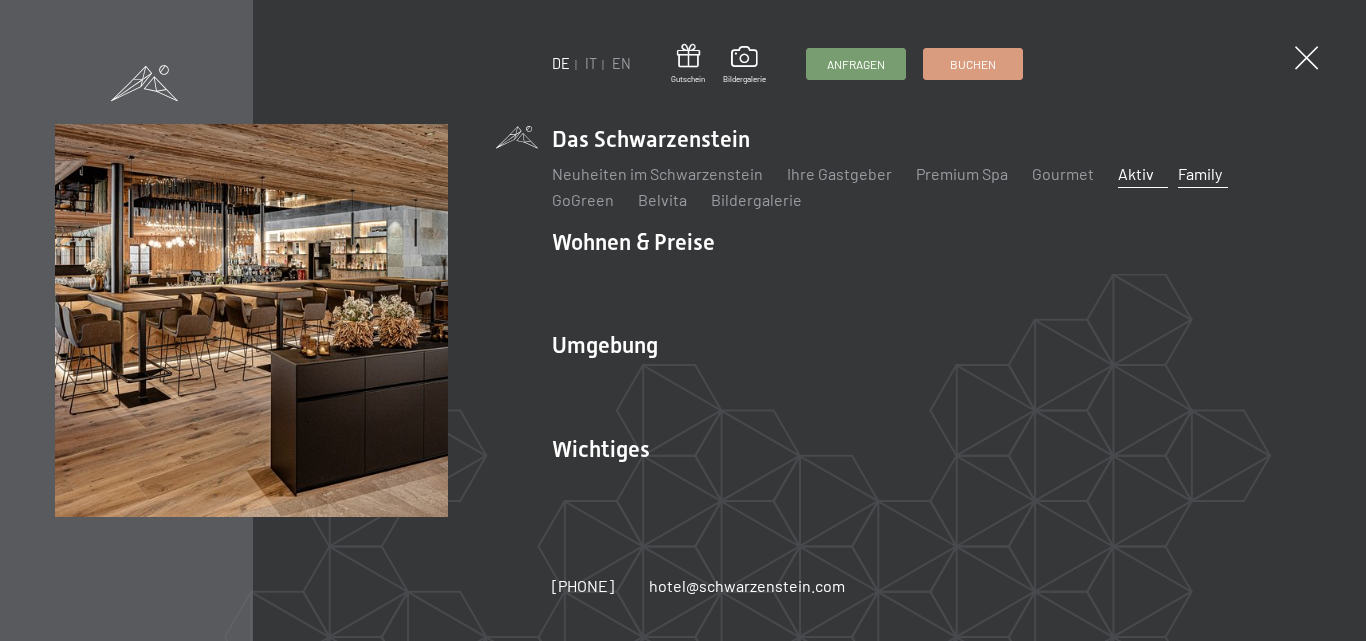 click on "Aktiv" at bounding box center [1136, 173] 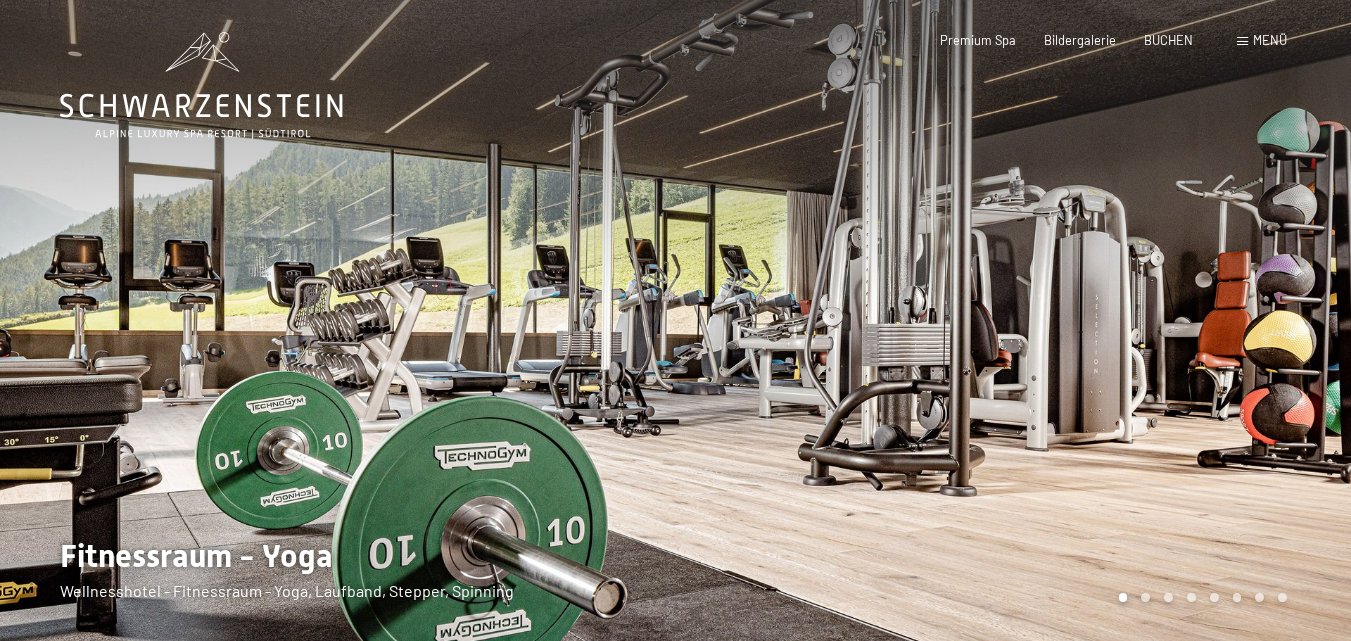 scroll, scrollTop: 0, scrollLeft: 0, axis: both 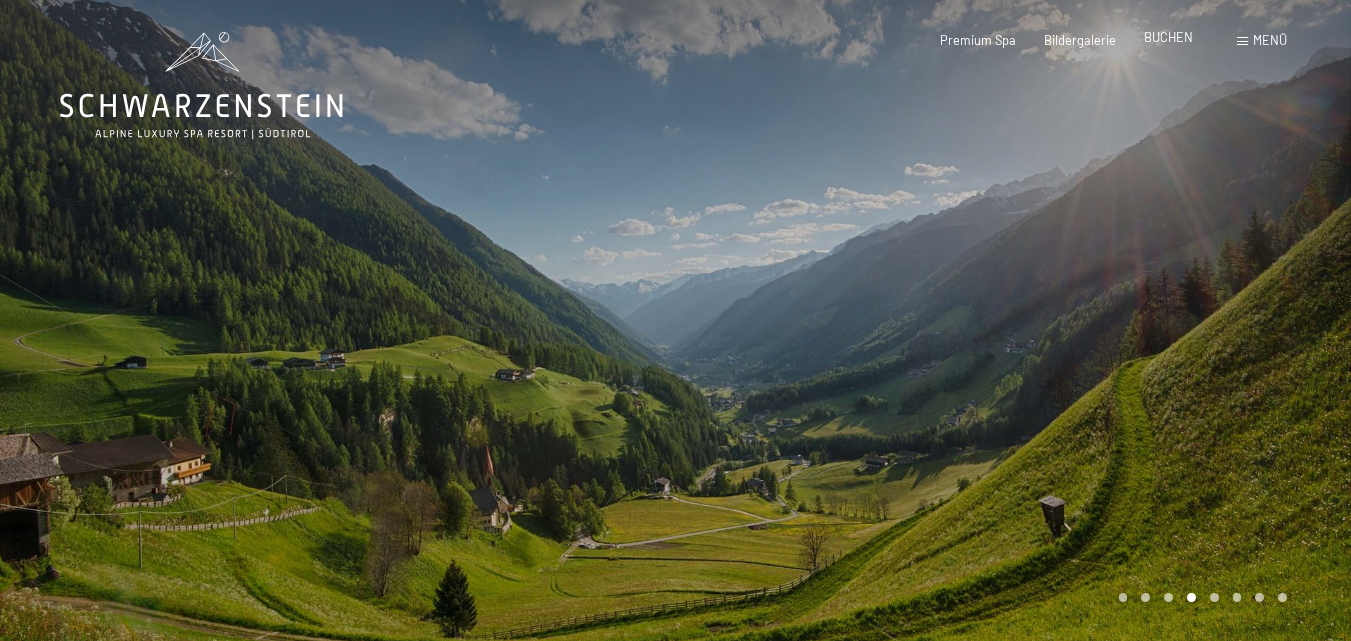 click on "BUCHEN" at bounding box center [1168, 37] 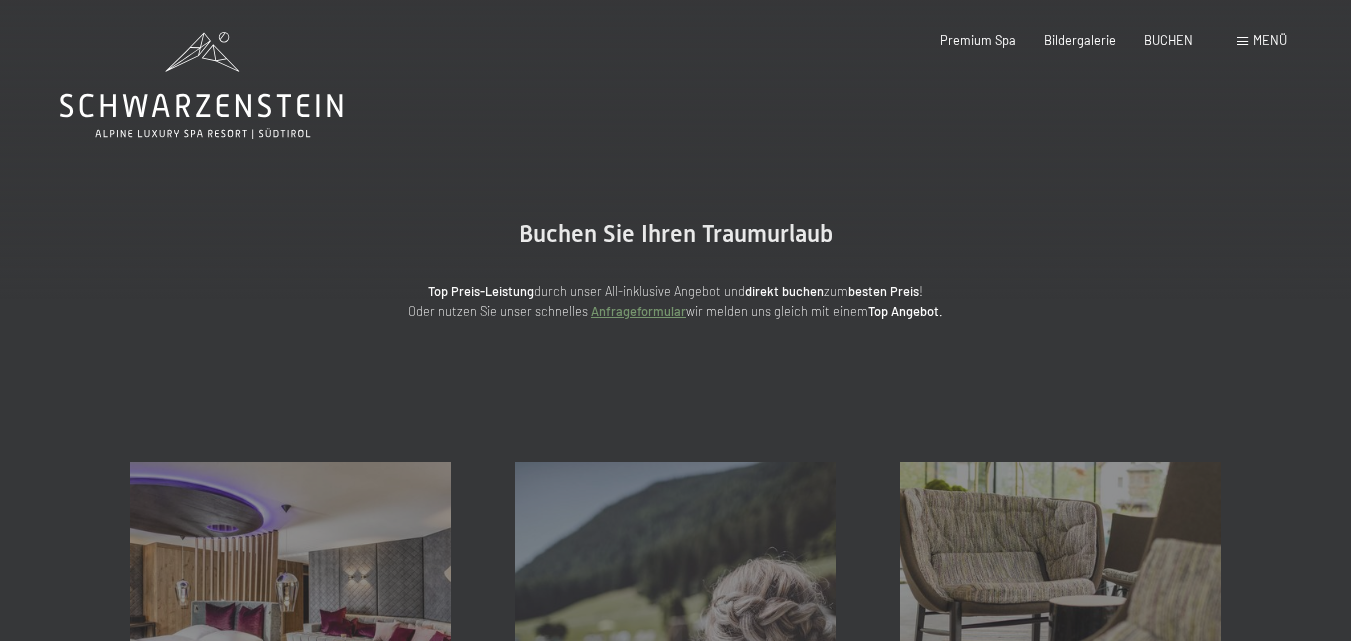 scroll, scrollTop: 0, scrollLeft: 0, axis: both 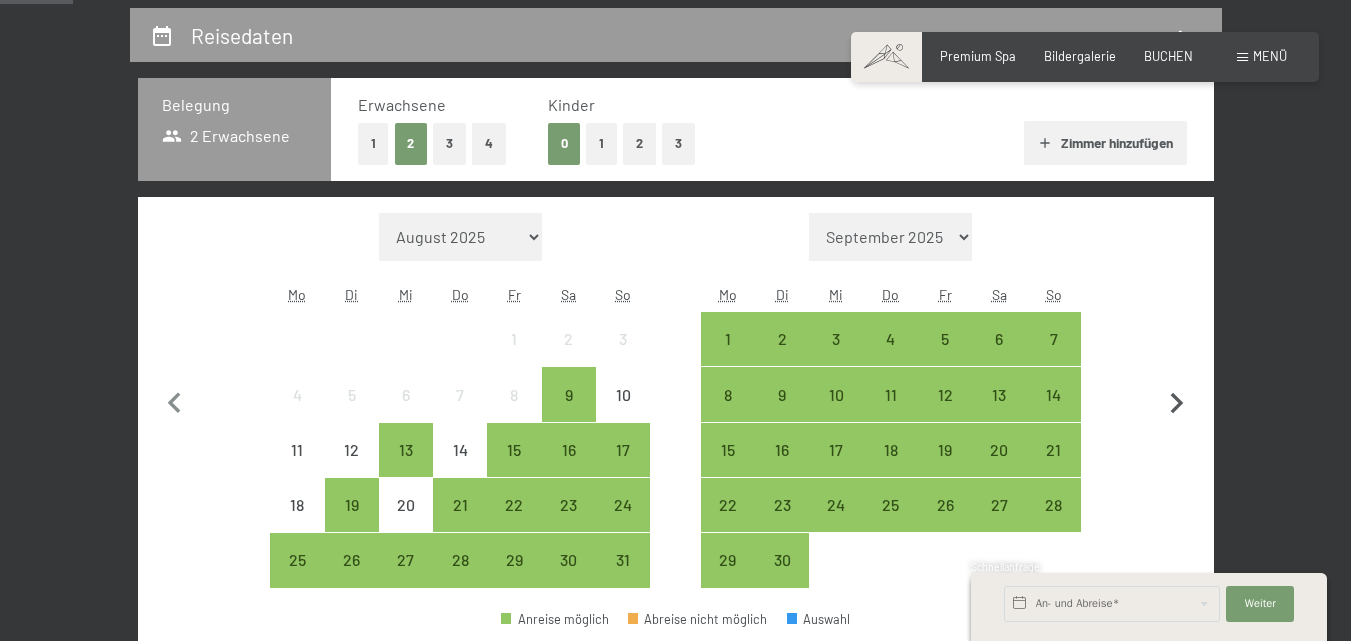 click 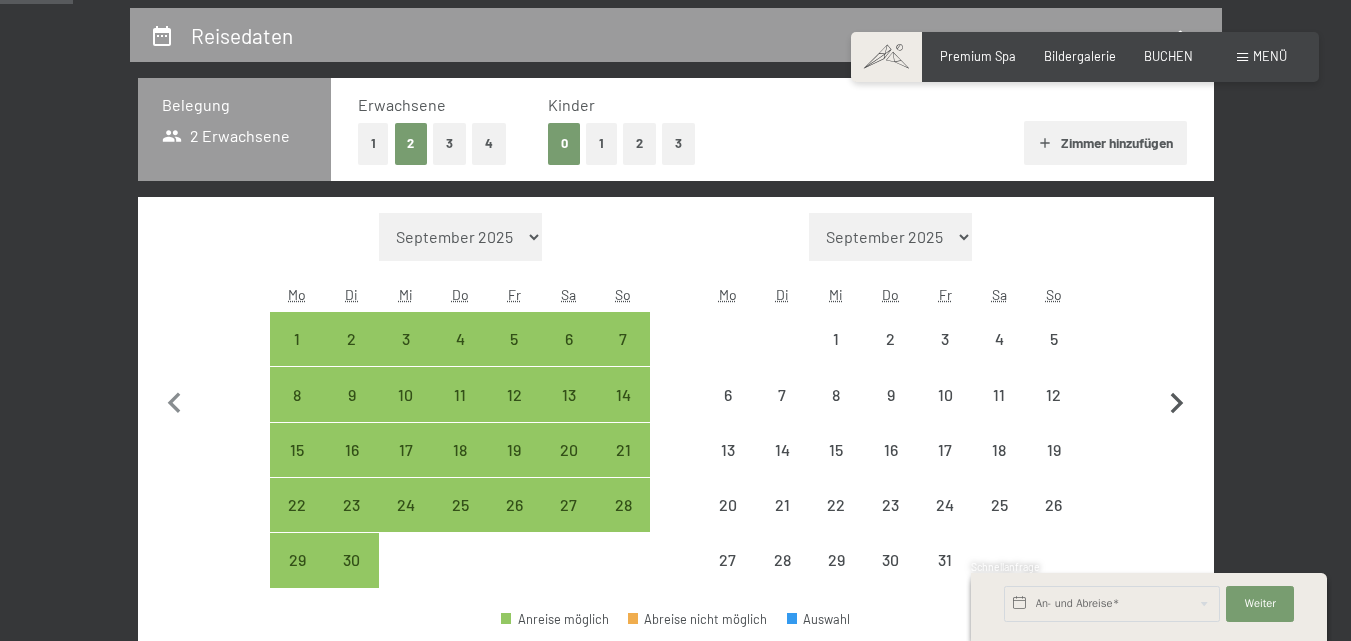 click 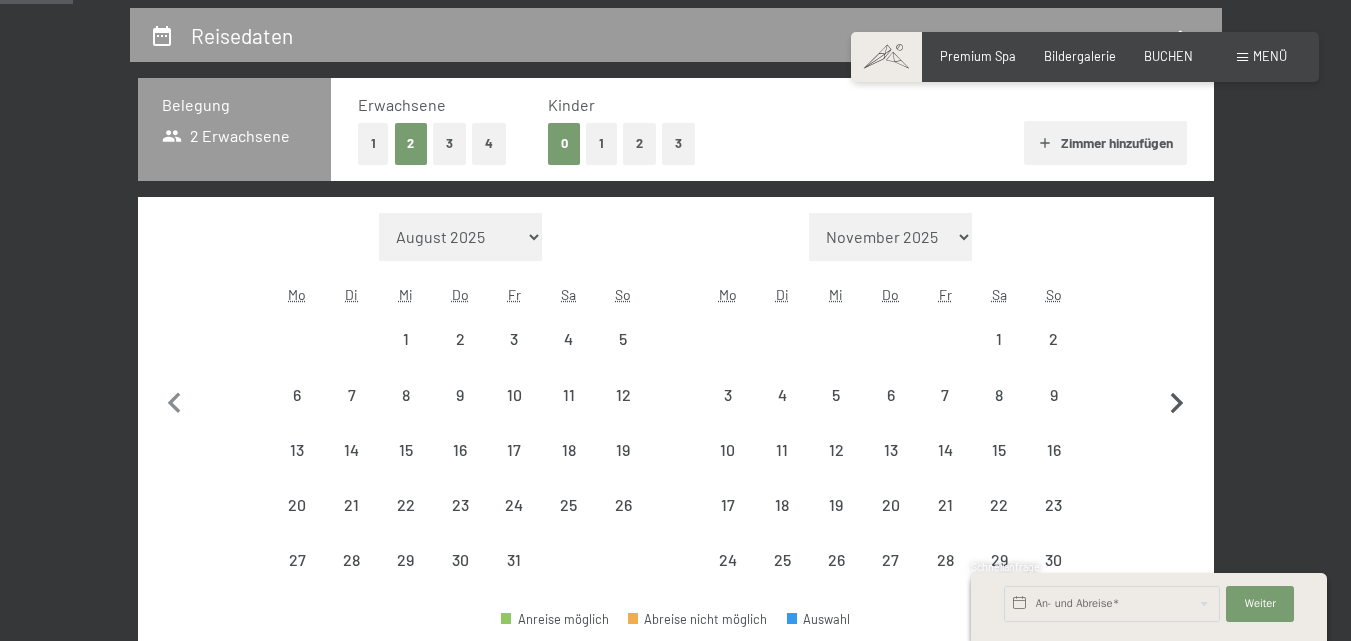 click 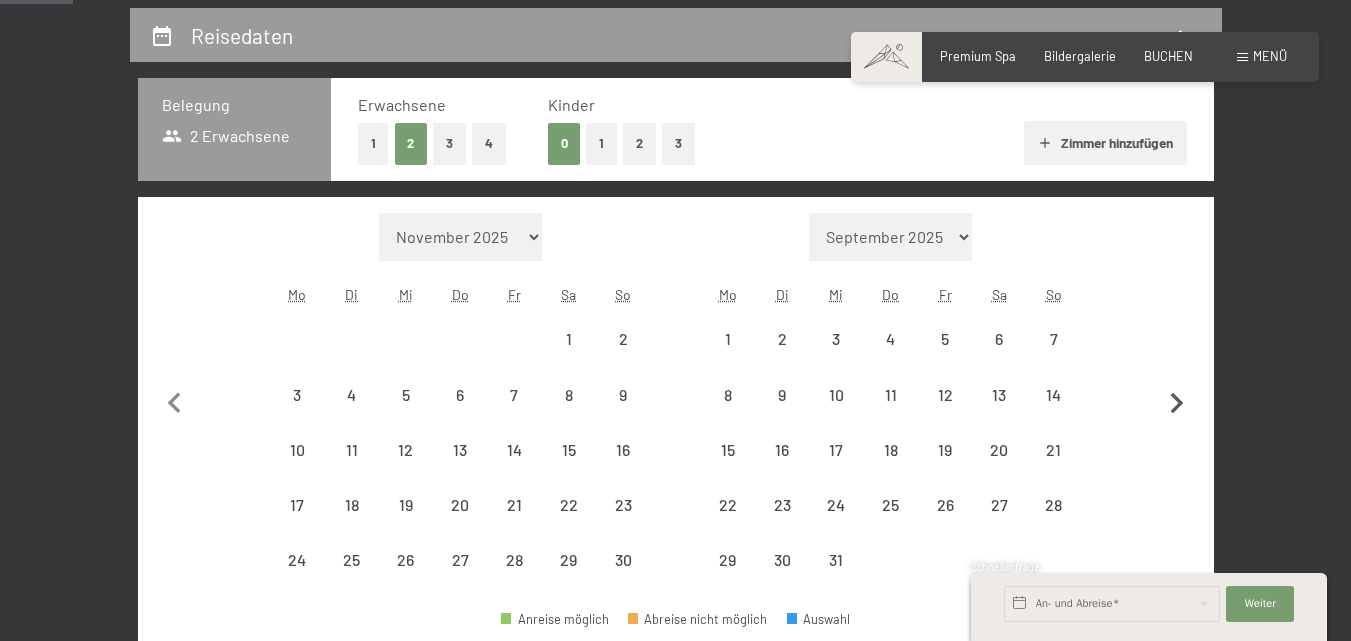 click 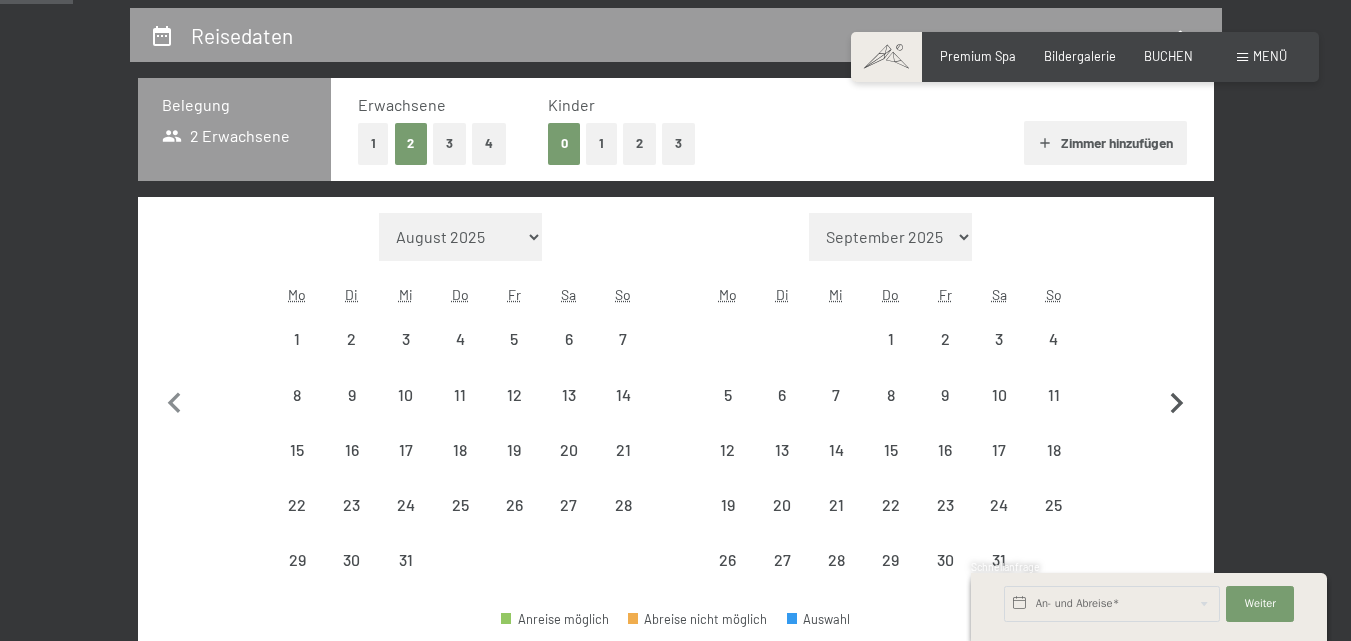 click 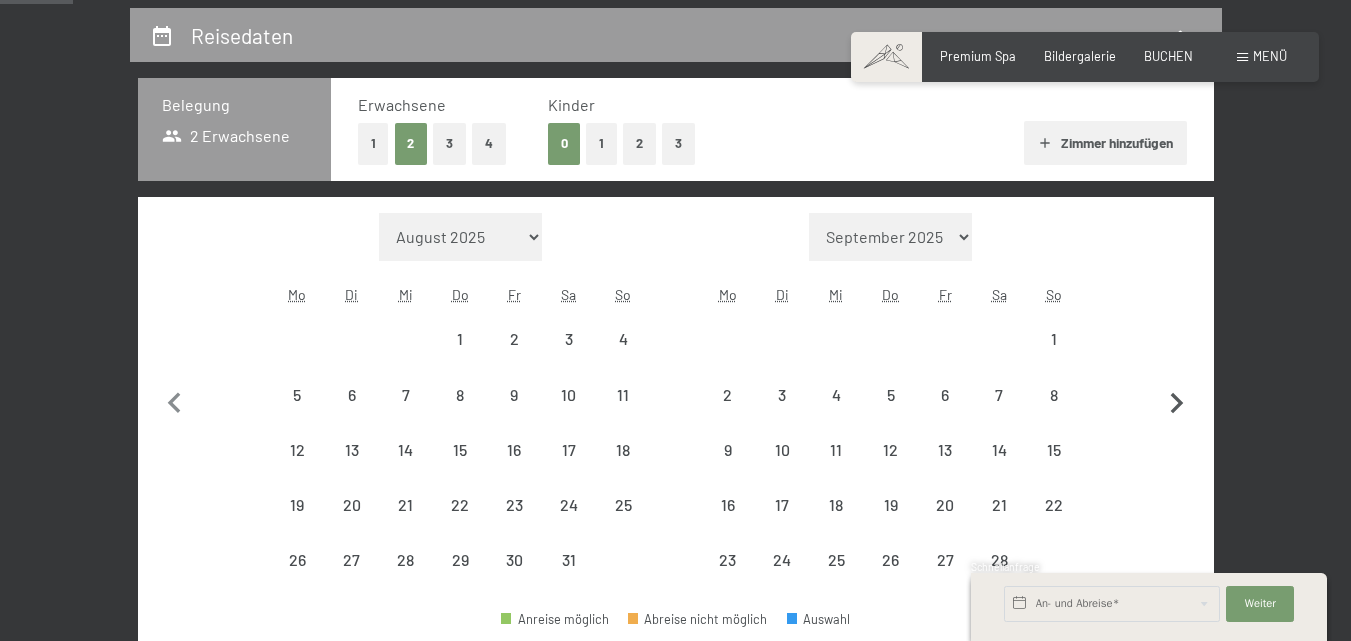 click 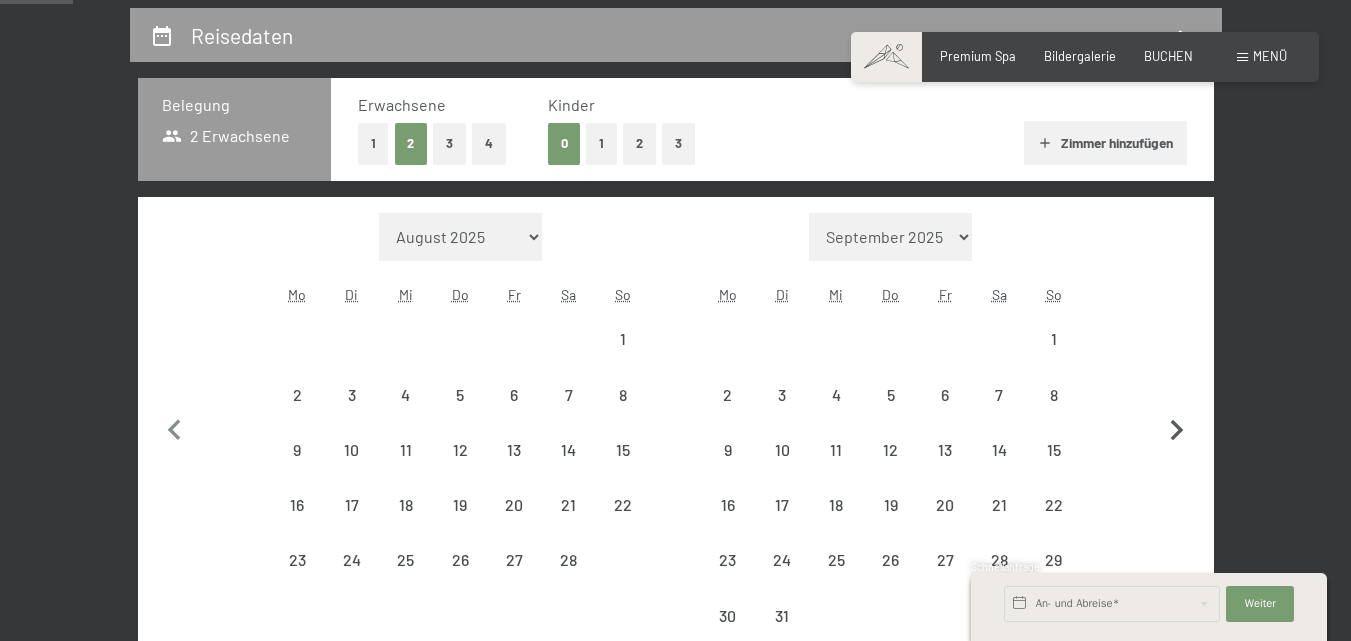 click 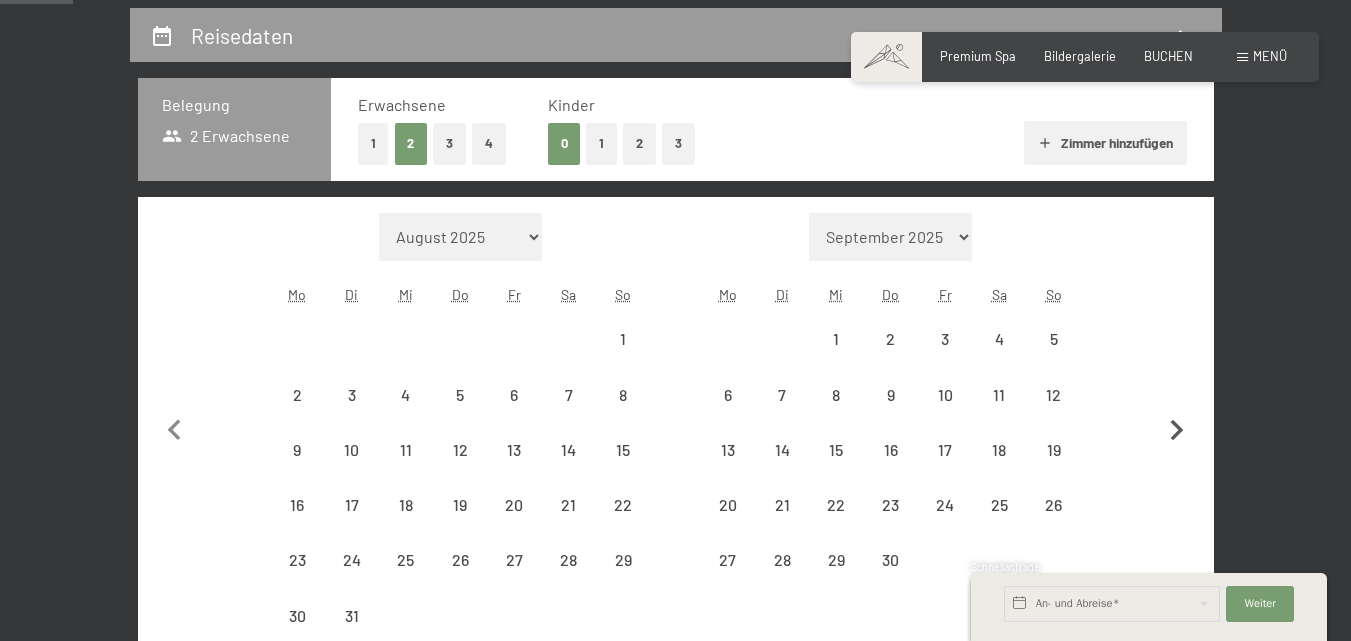 click 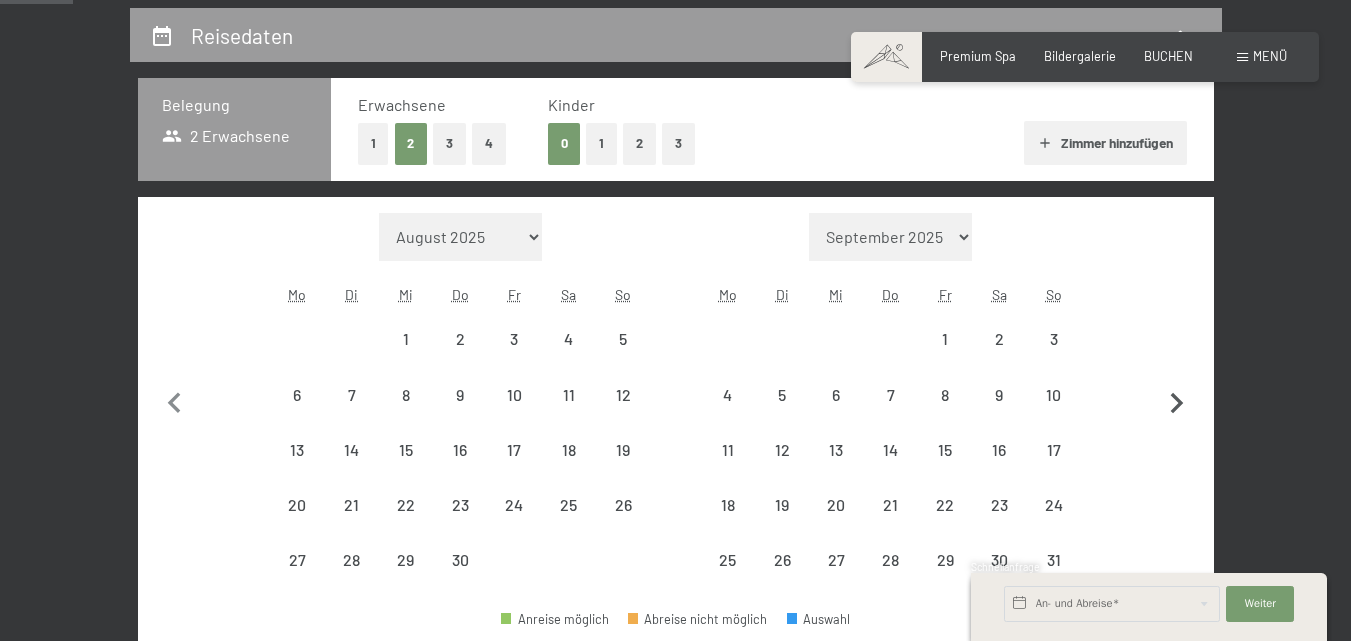 click 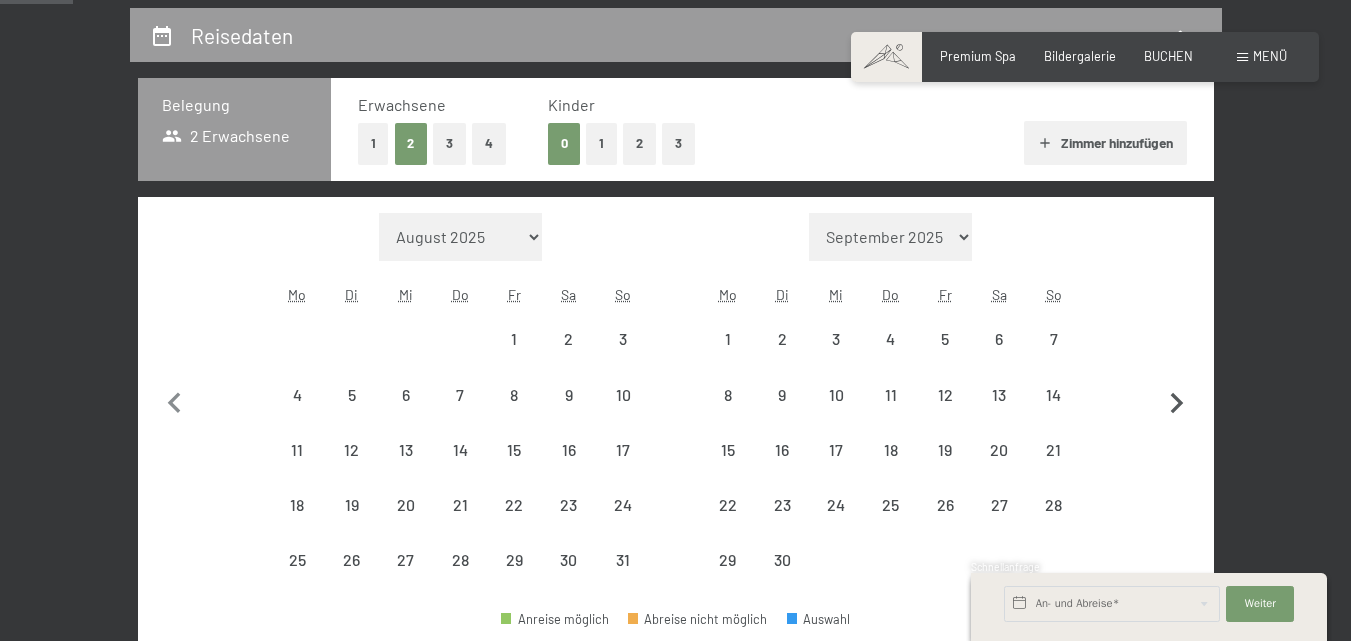 select on "2026-05-01" 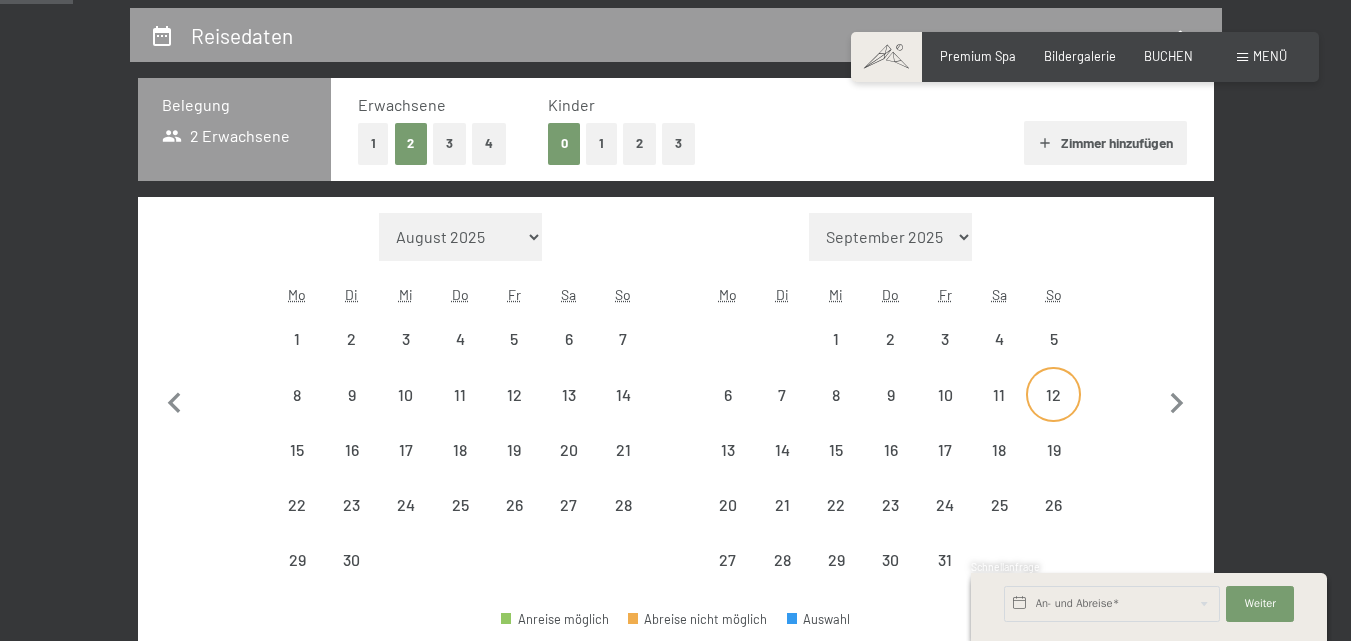 select on "2026-06-01" 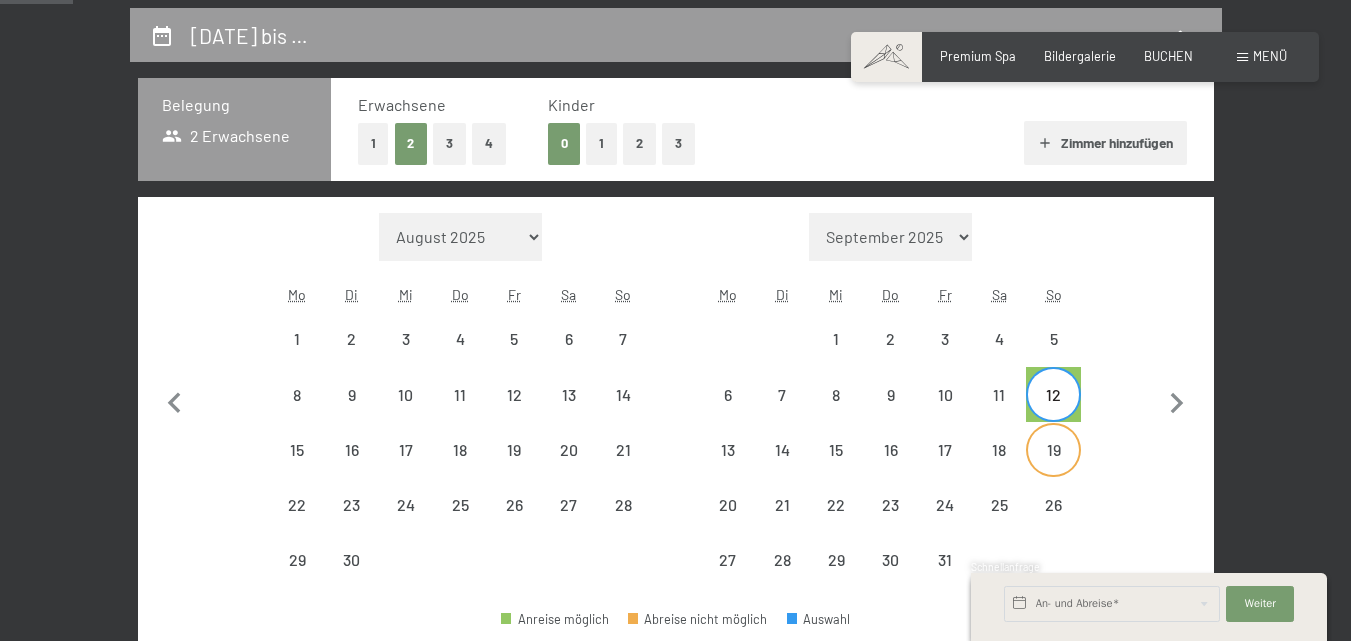 click on "19" at bounding box center [1053, 467] 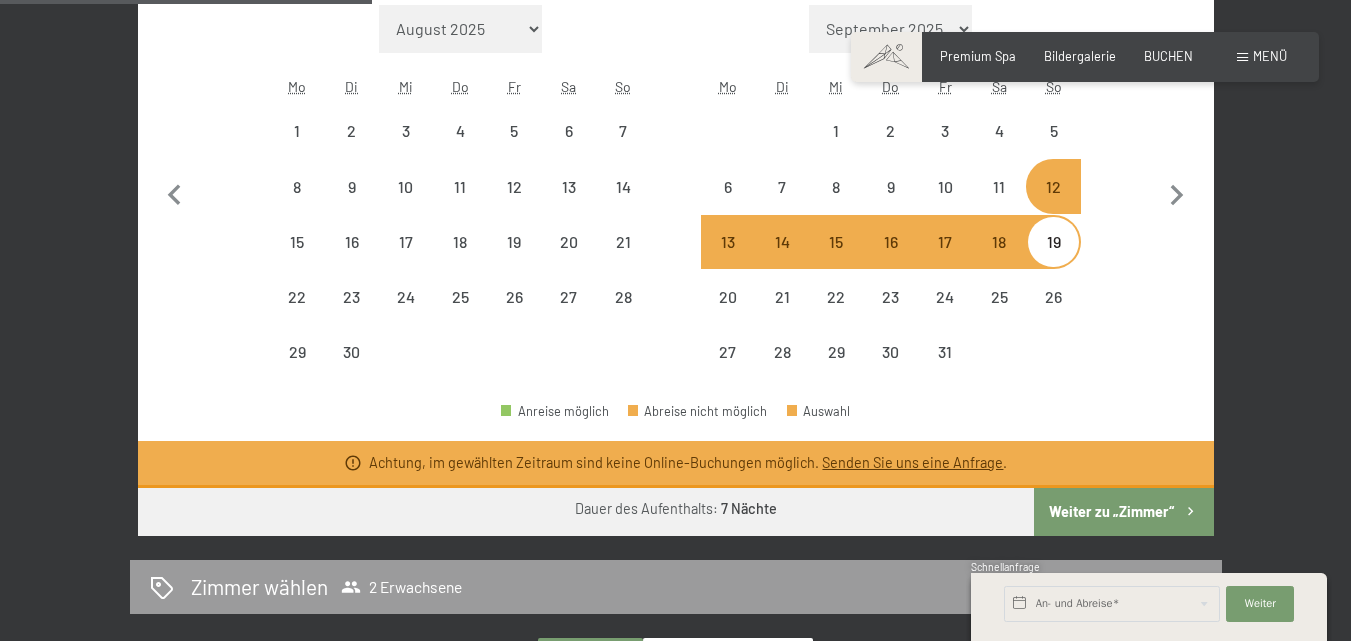 scroll, scrollTop: 578, scrollLeft: 0, axis: vertical 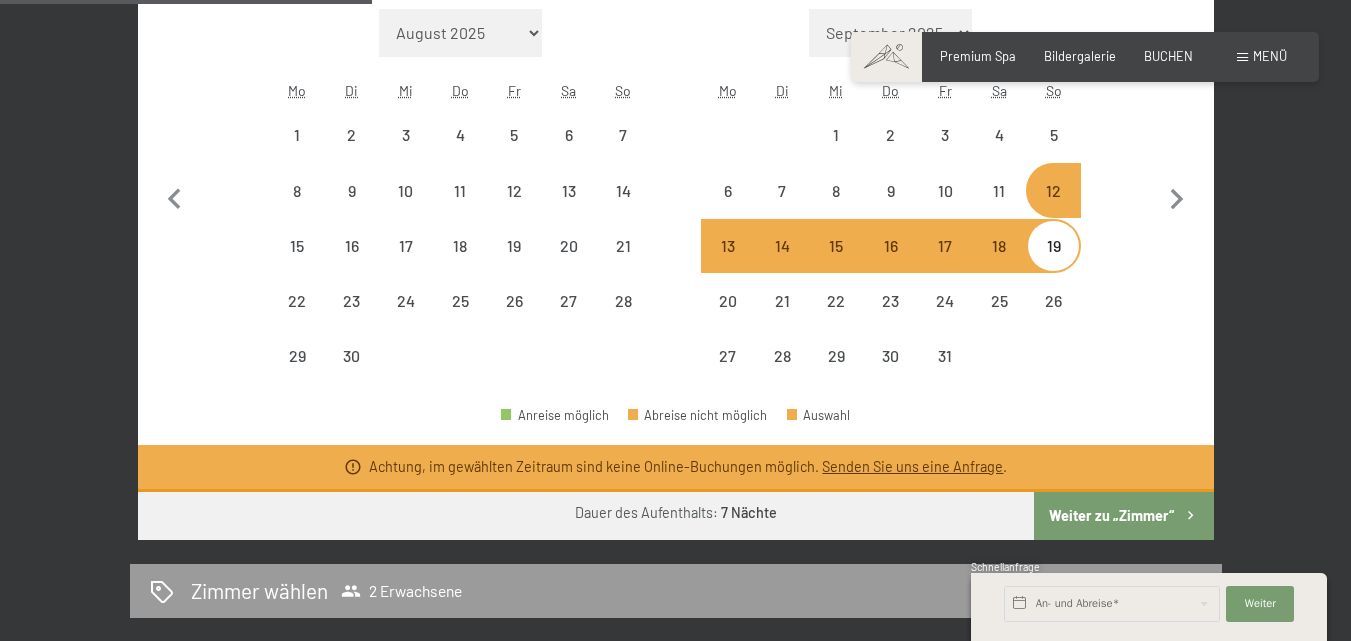 click on "Senden Sie uns eine Anfrage" at bounding box center [912, 466] 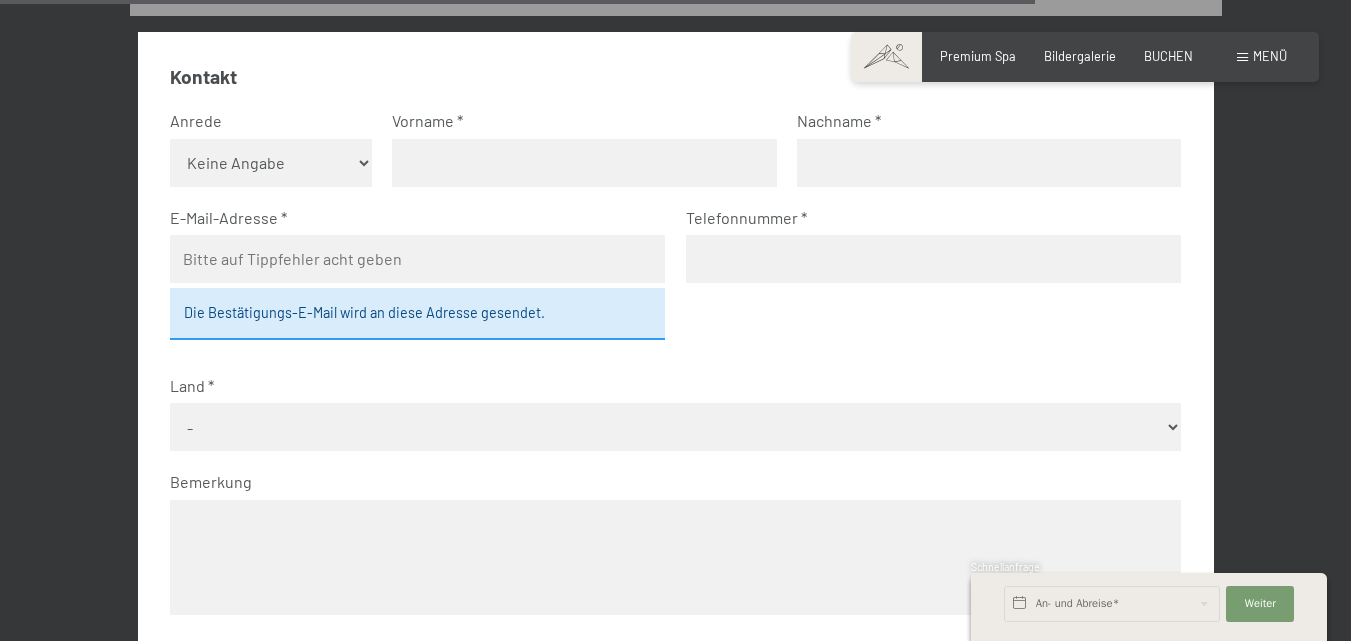 scroll, scrollTop: 1460, scrollLeft: 0, axis: vertical 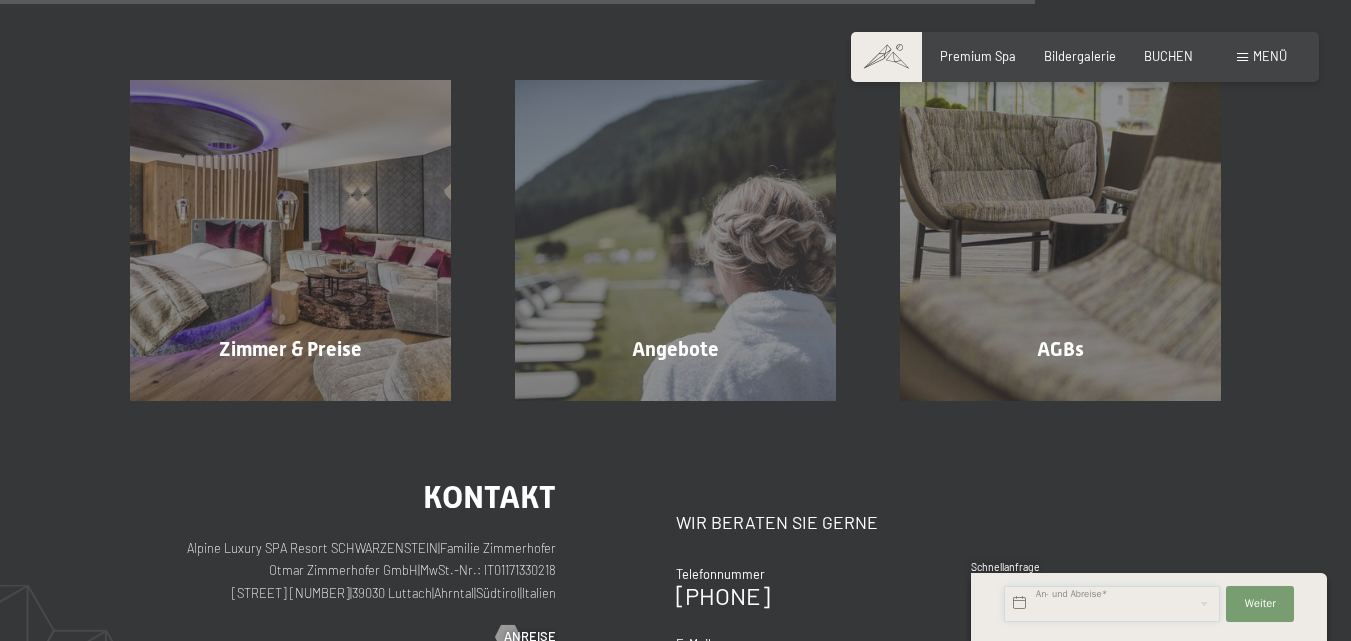 click at bounding box center [1112, 604] 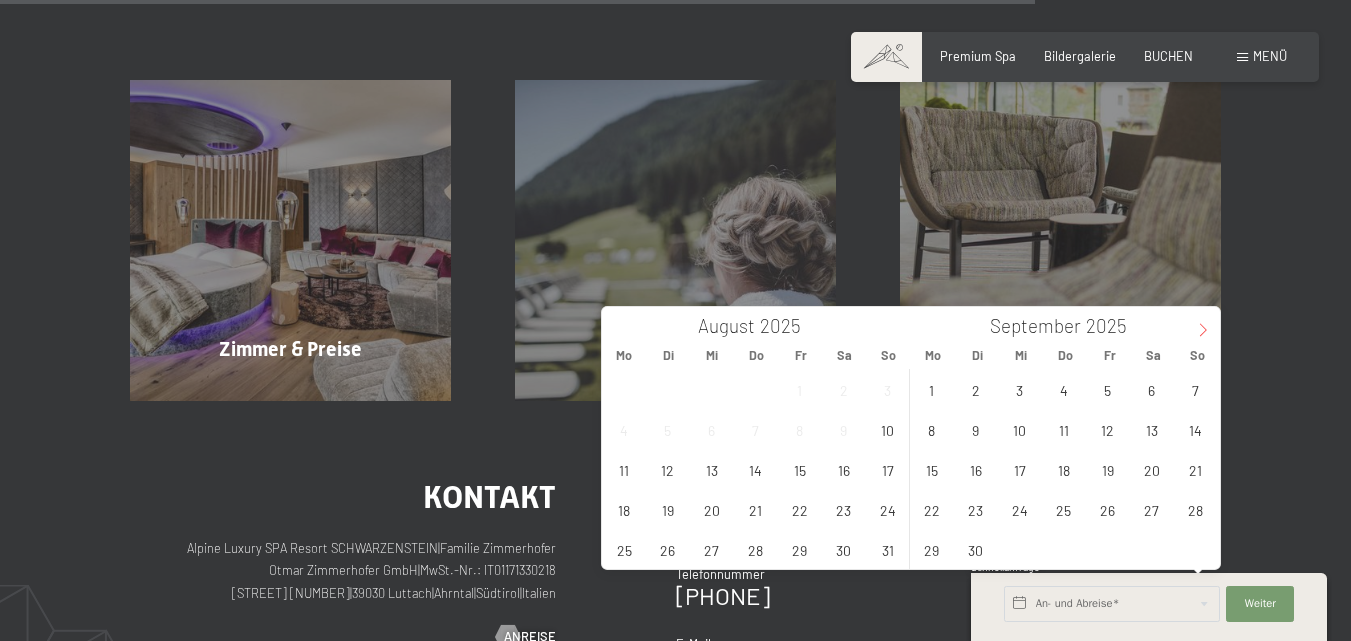 click at bounding box center [1203, 324] 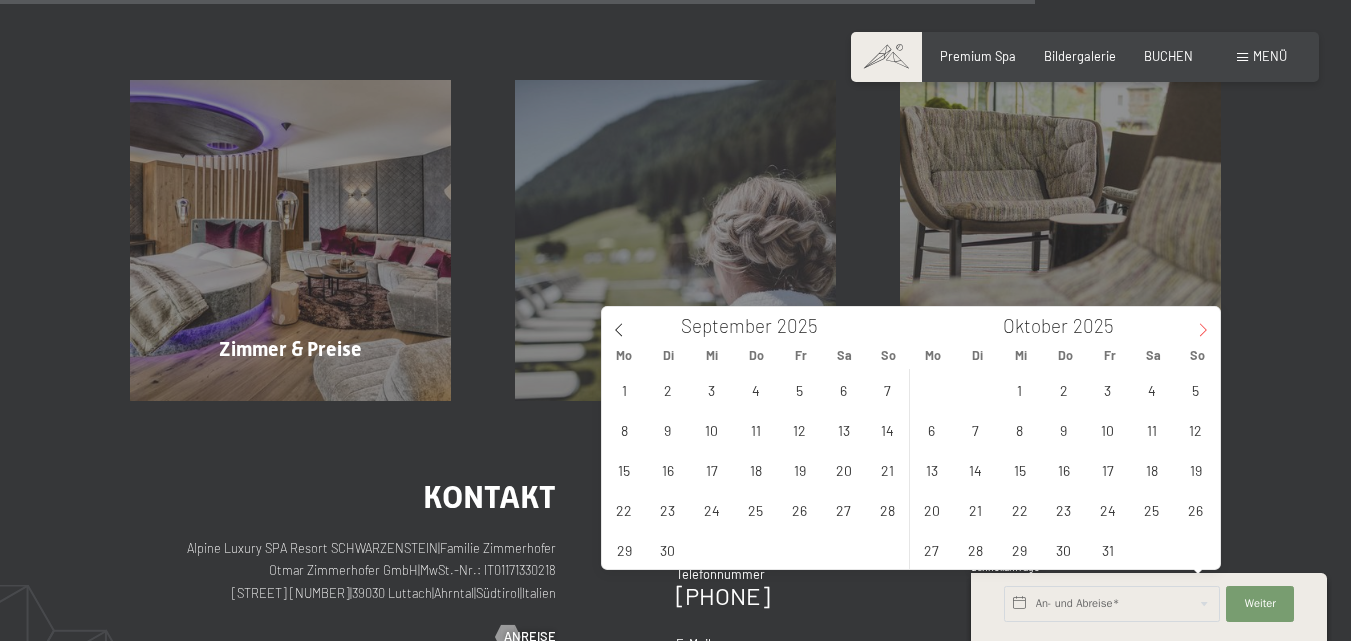 click at bounding box center (1203, 324) 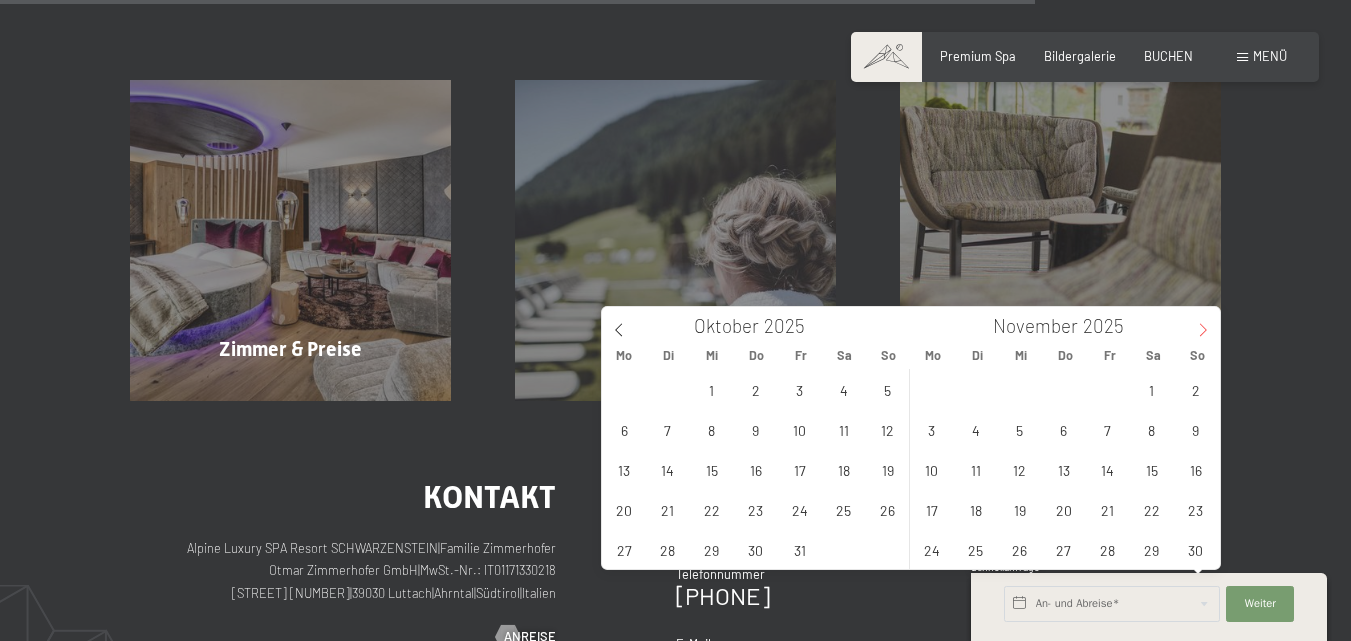 click at bounding box center (1203, 324) 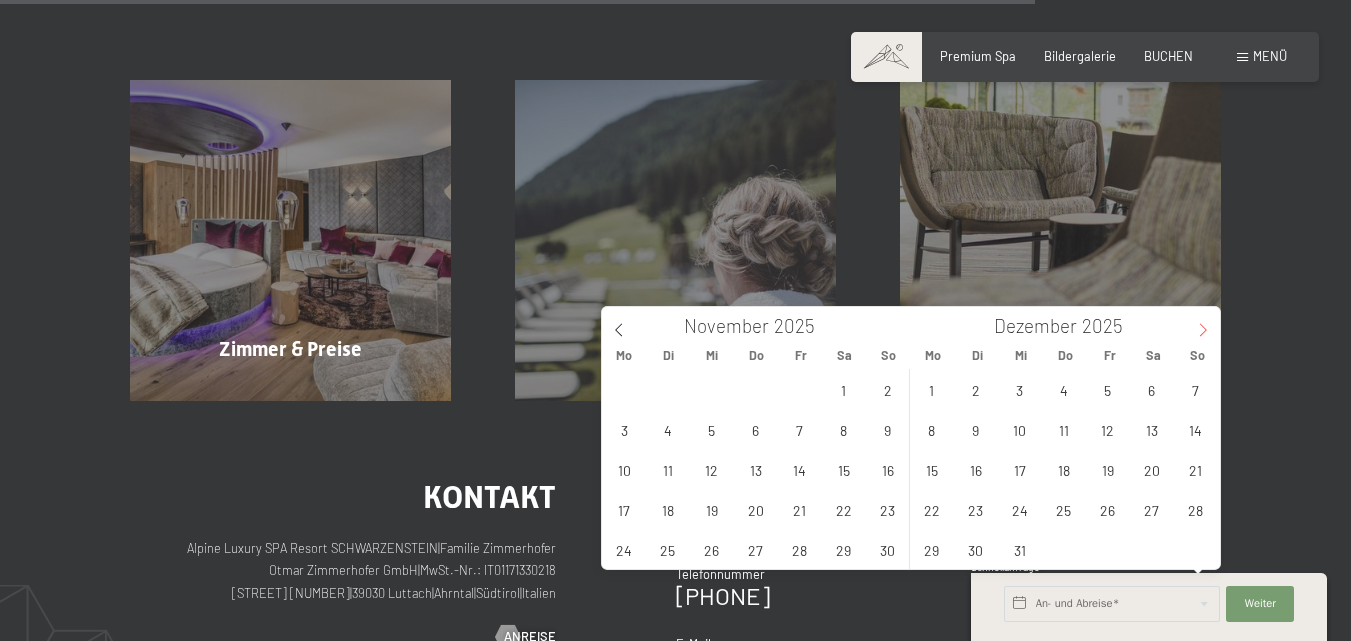 click at bounding box center (1203, 324) 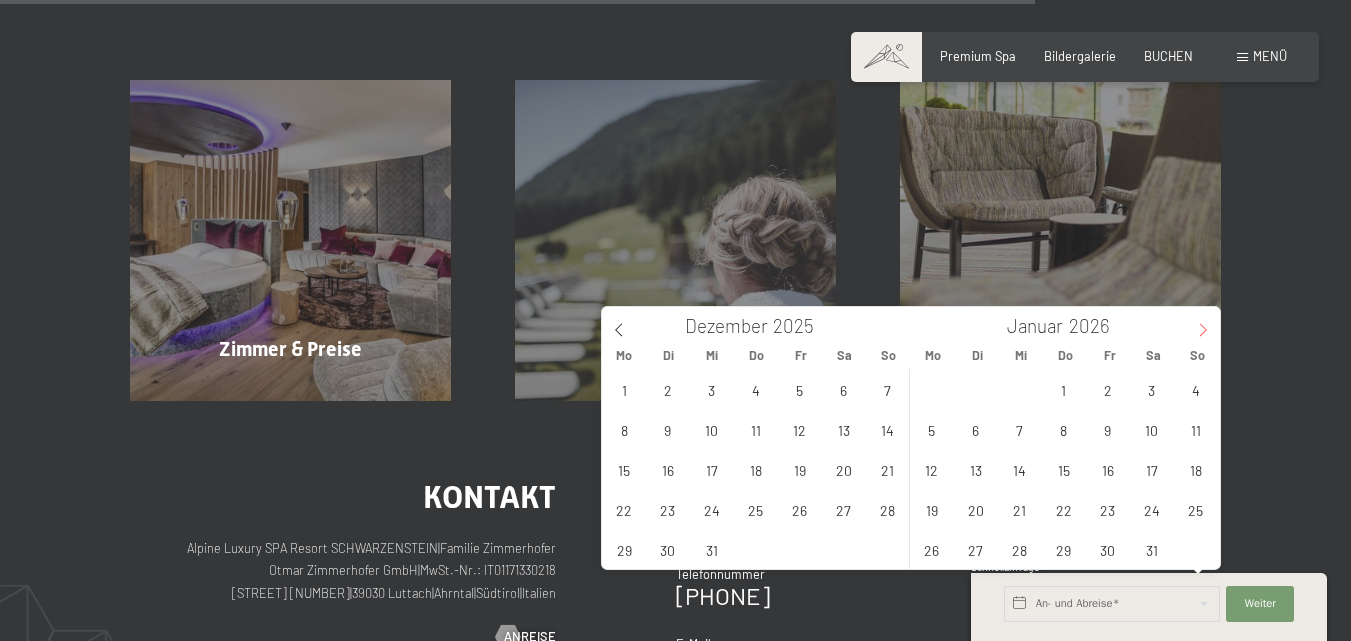 click at bounding box center [1203, 324] 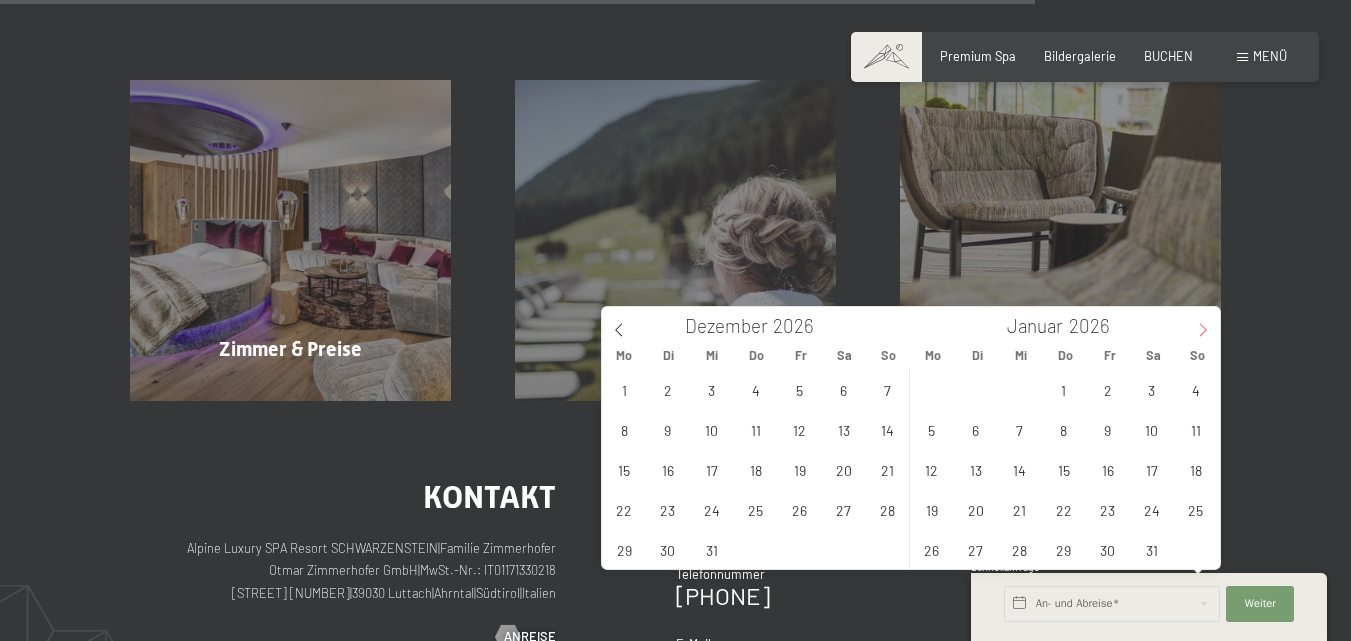 click at bounding box center [1203, 324] 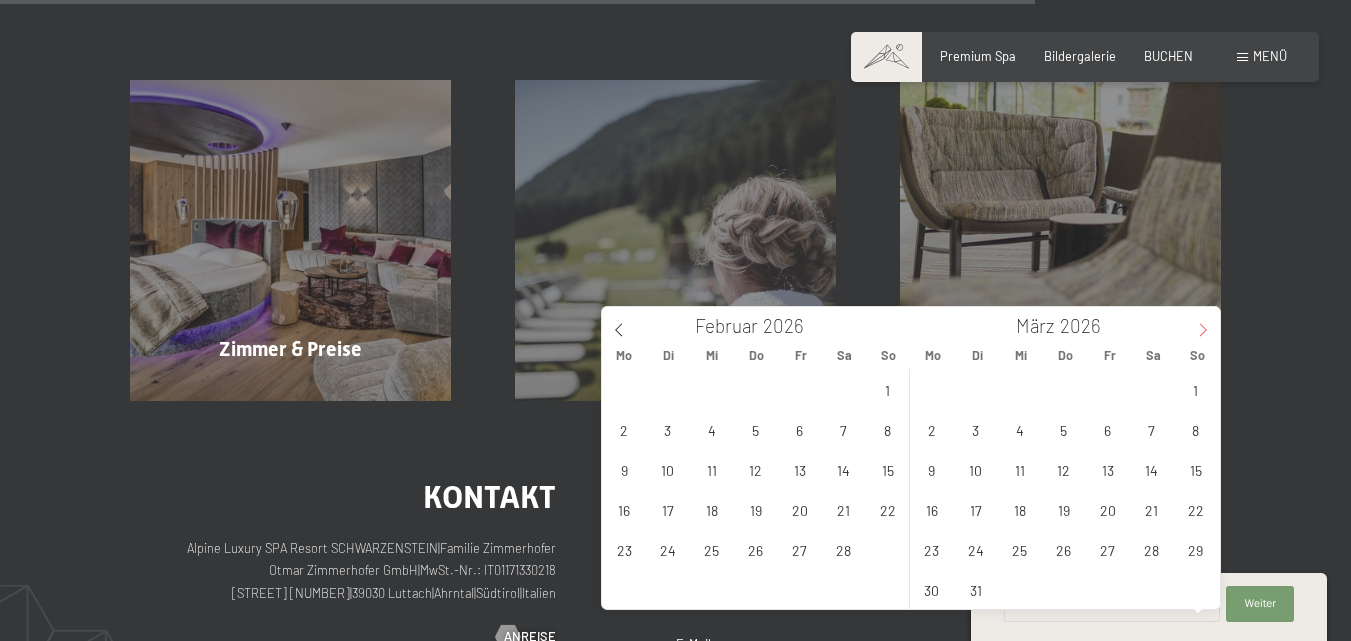 click at bounding box center [1203, 324] 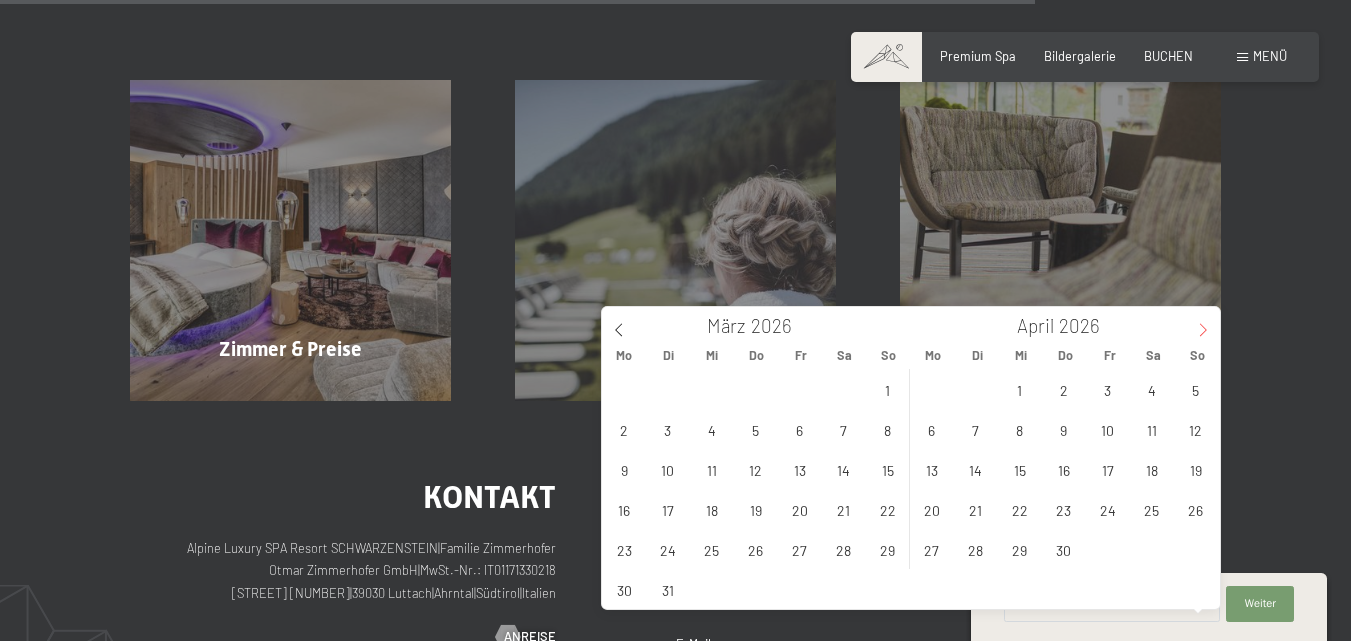 click at bounding box center (1203, 324) 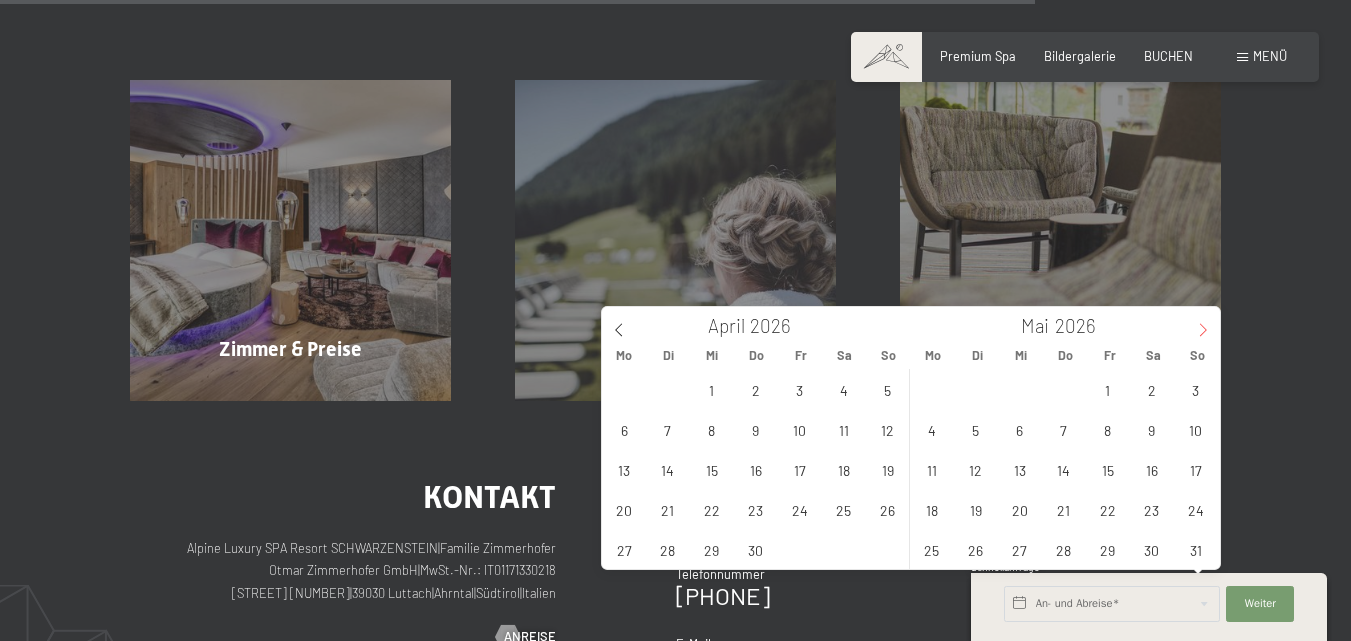 click at bounding box center (1203, 324) 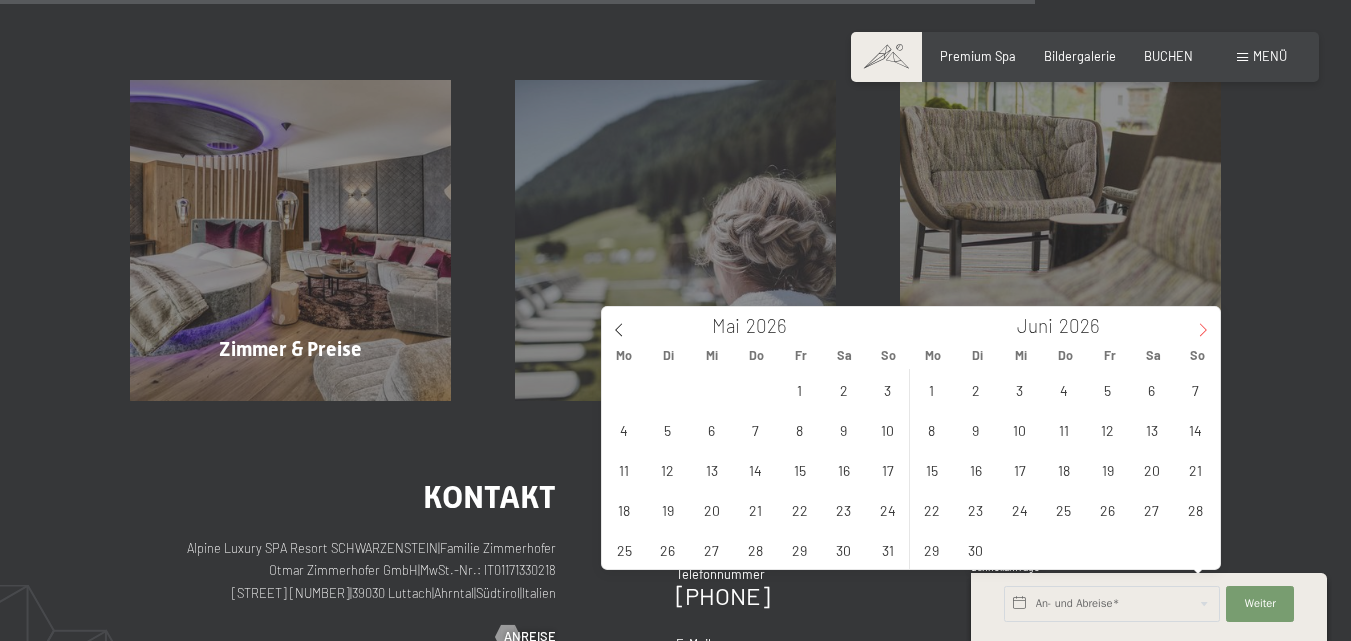 click at bounding box center [1203, 324] 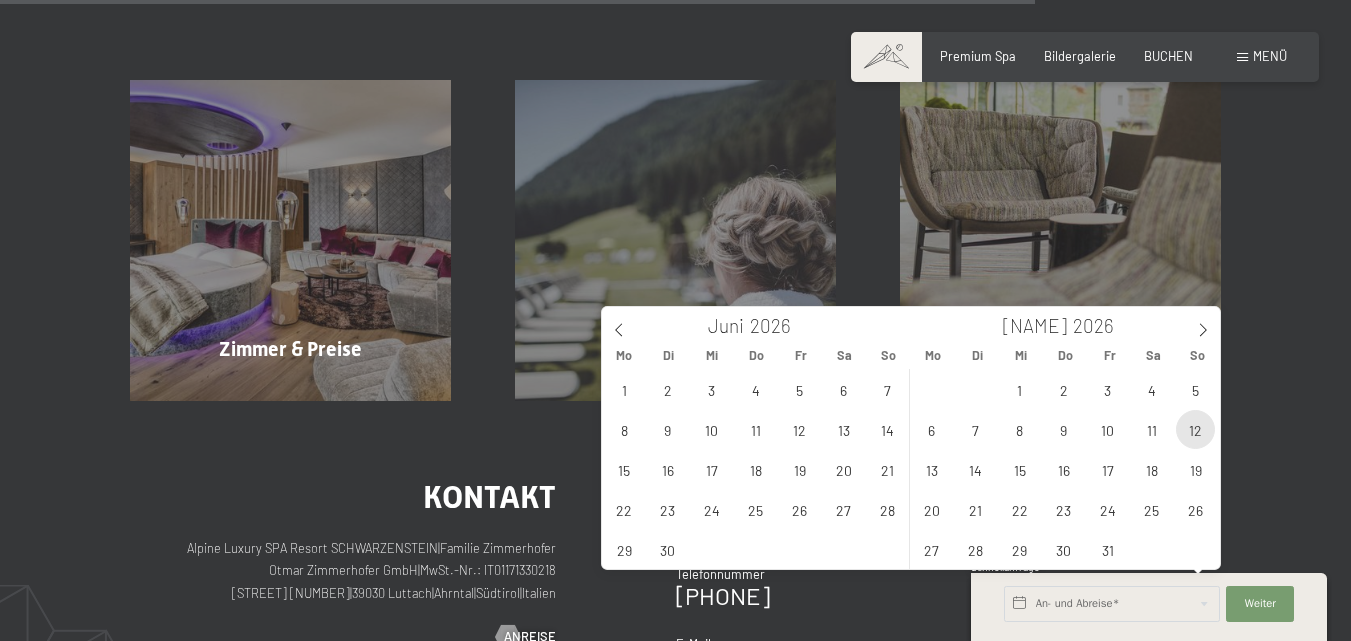 click on "12" at bounding box center (1195, 429) 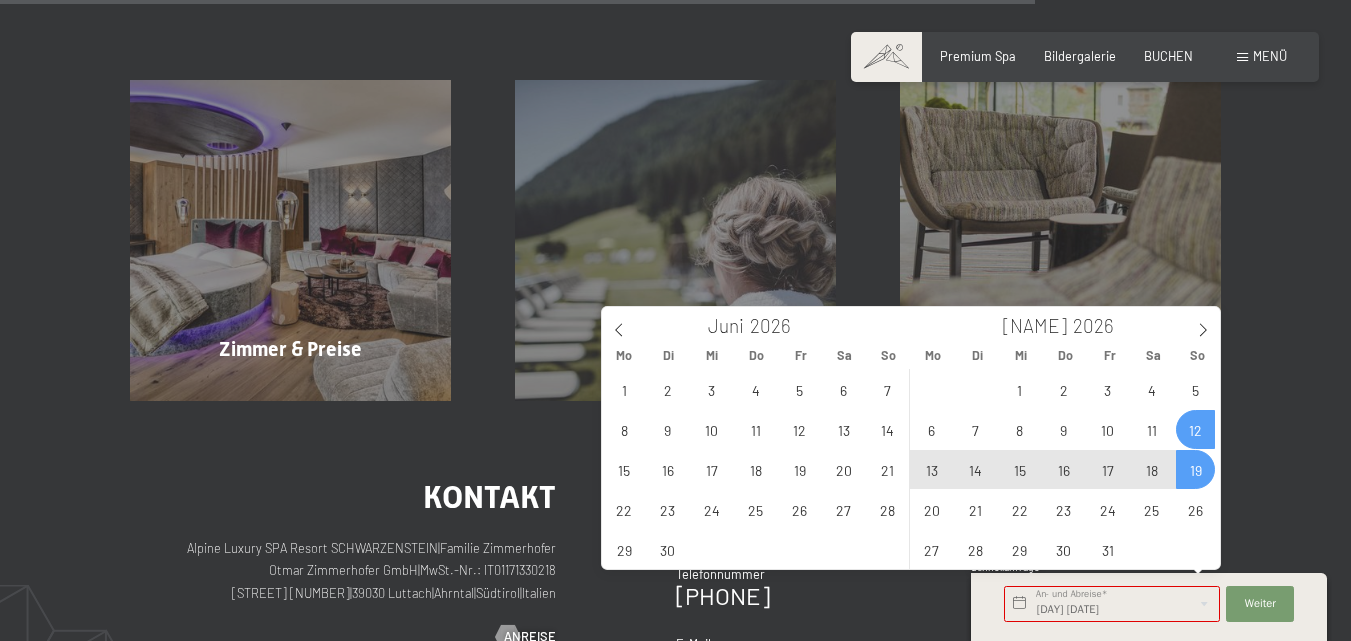 click on "19" at bounding box center (1195, 469) 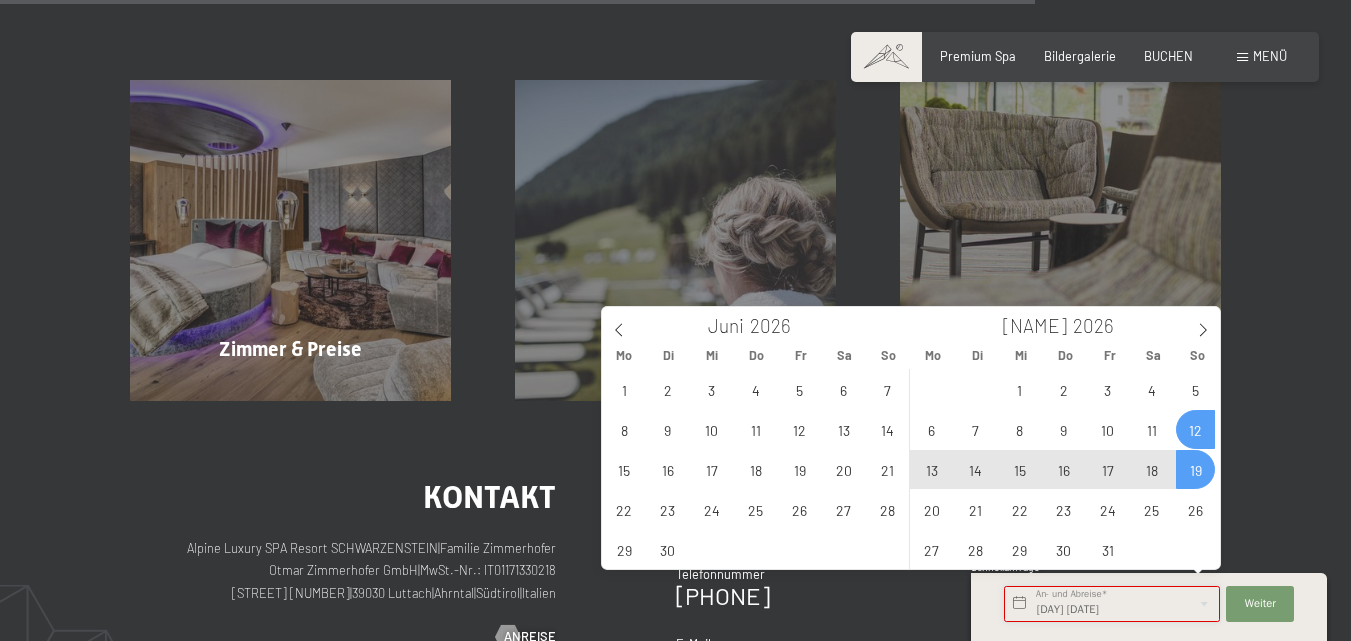type on "So. 12.07.2026 - So. 19.07.2026" 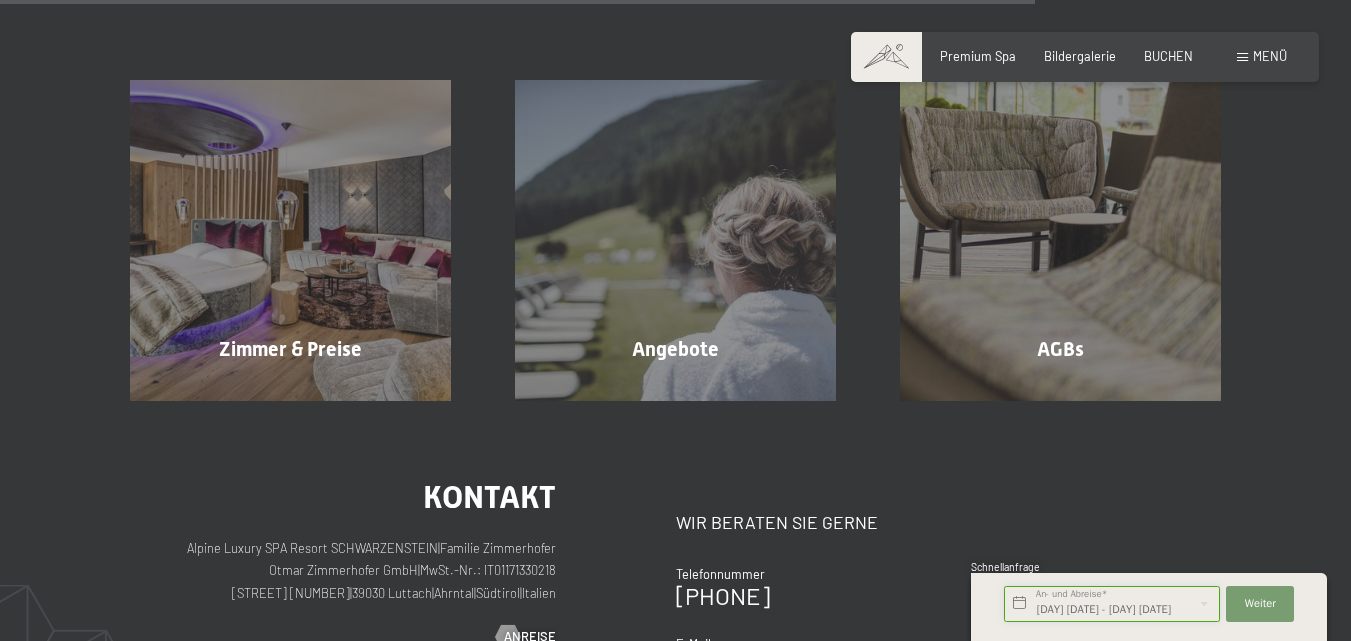 scroll, scrollTop: 0, scrollLeft: 2, axis: horizontal 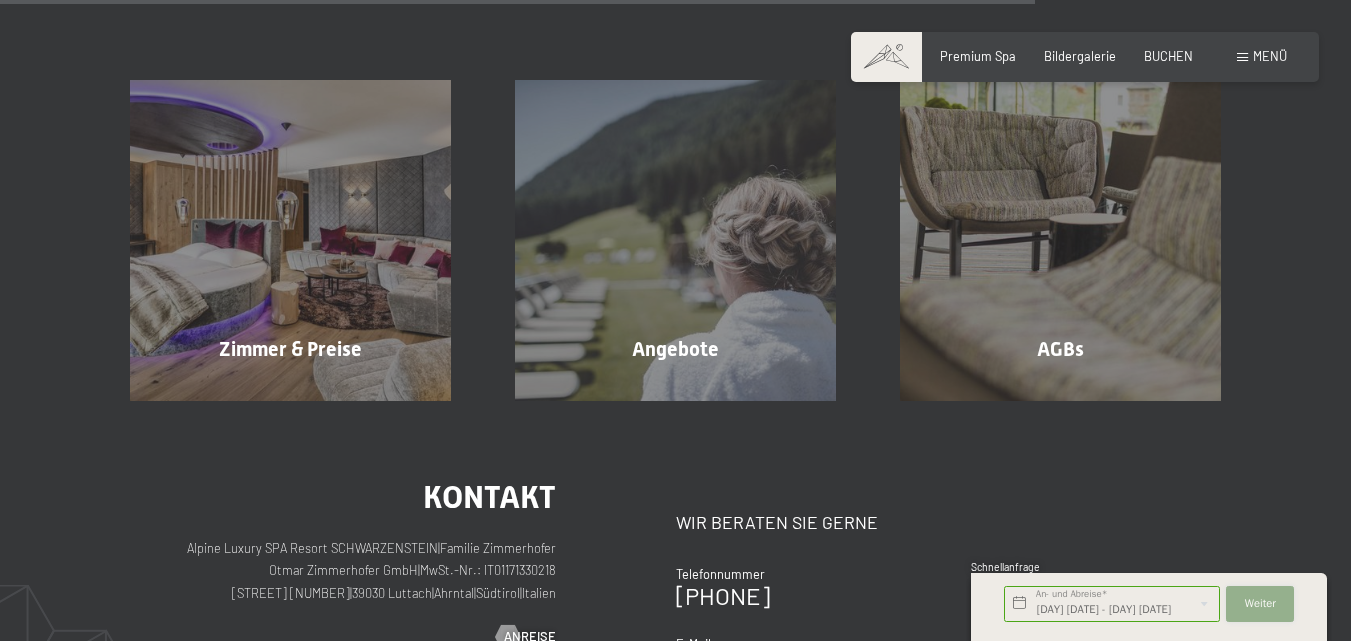 click on "Weiter Adressfelder ausblenden" at bounding box center [1260, 604] 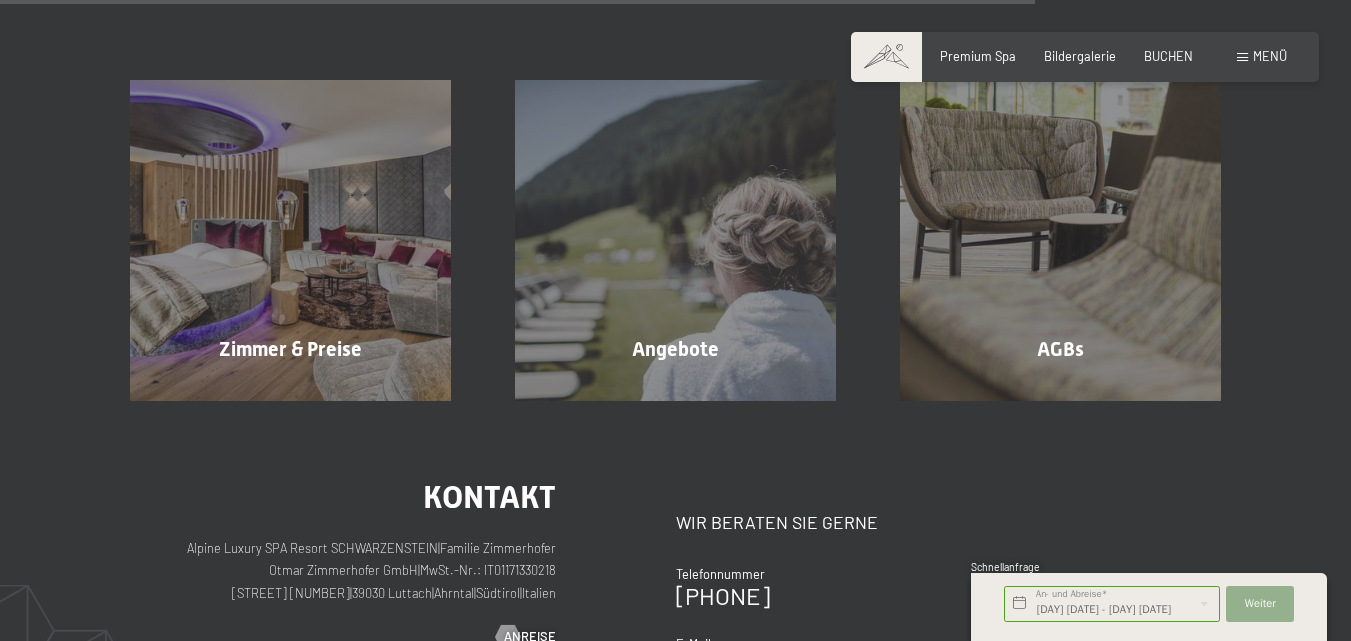 scroll, scrollTop: 0, scrollLeft: 0, axis: both 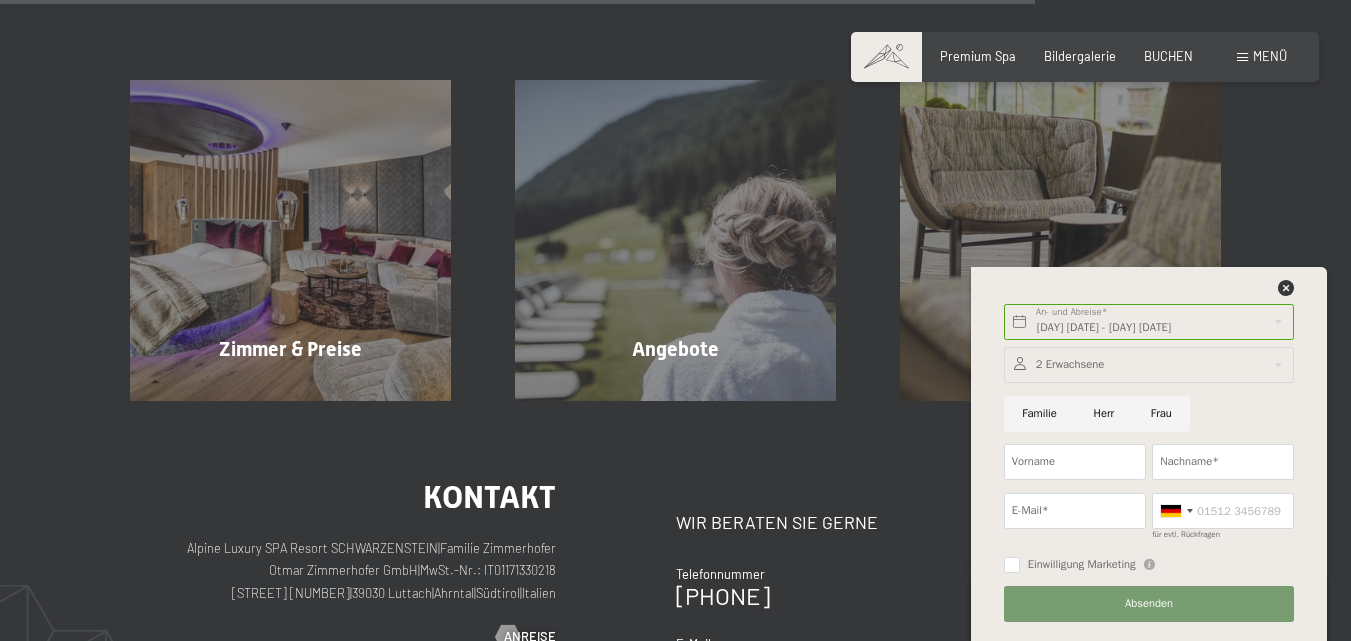 click at bounding box center [1149, 365] 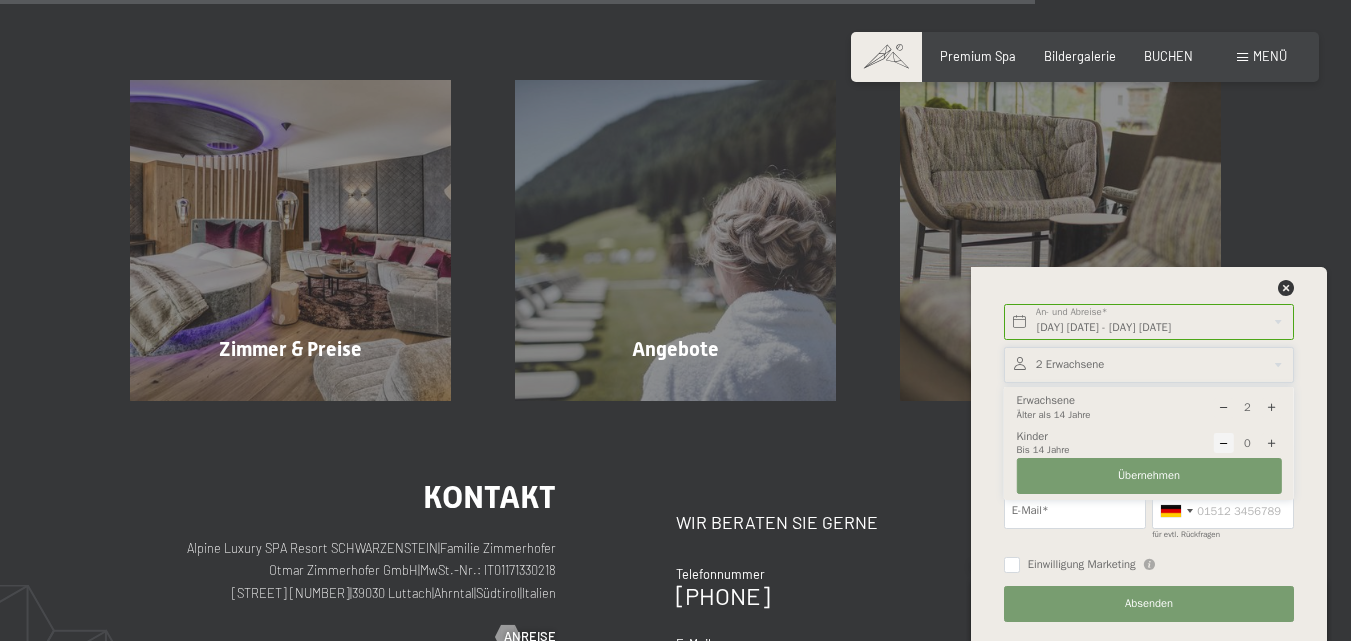 click at bounding box center [1271, 443] 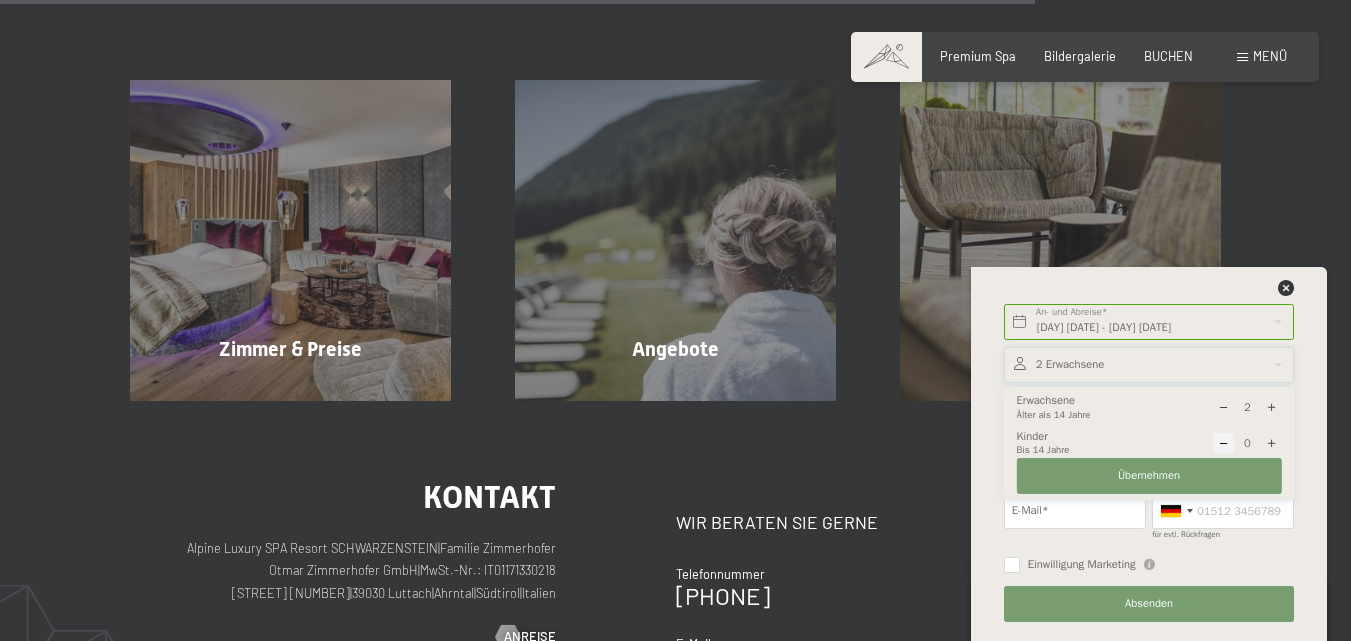 type on "1" 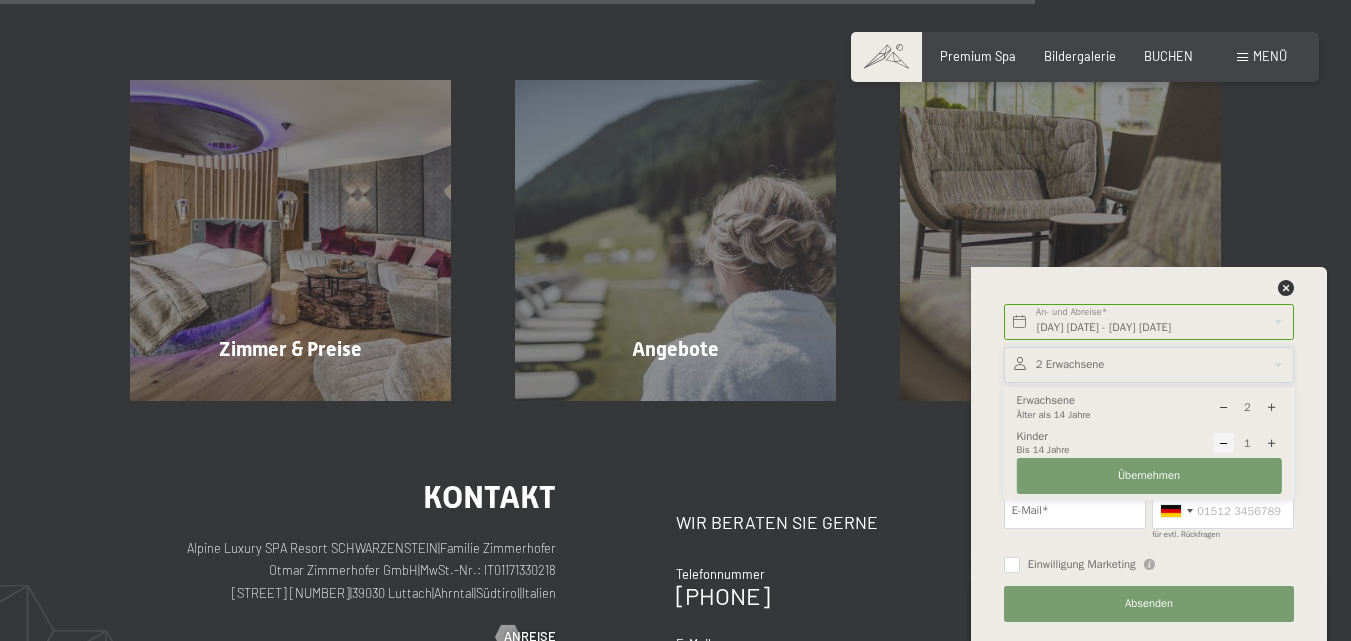 select 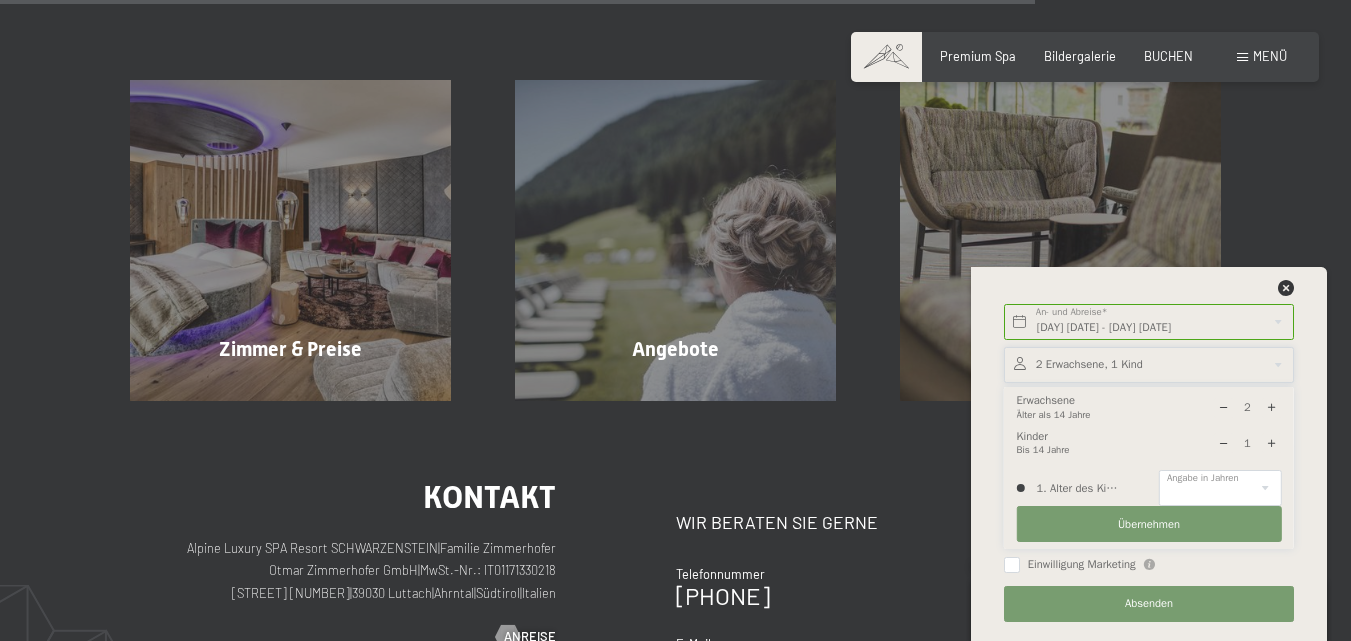 click at bounding box center (1271, 443) 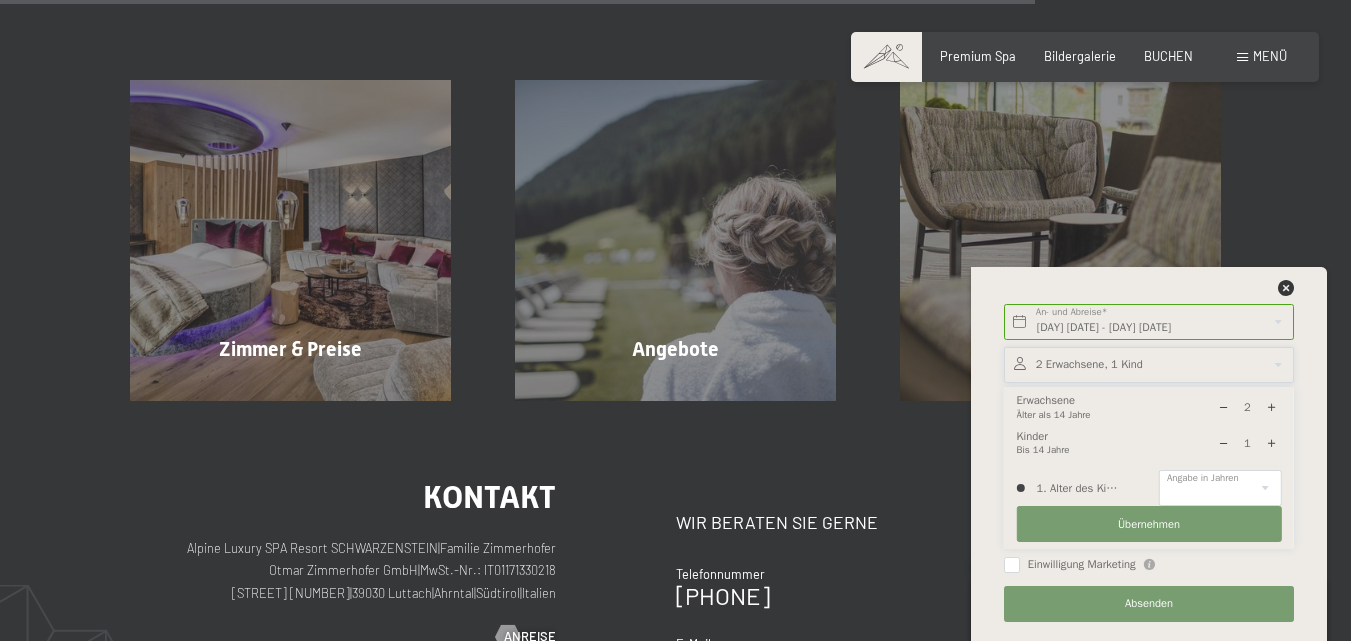 type on "2" 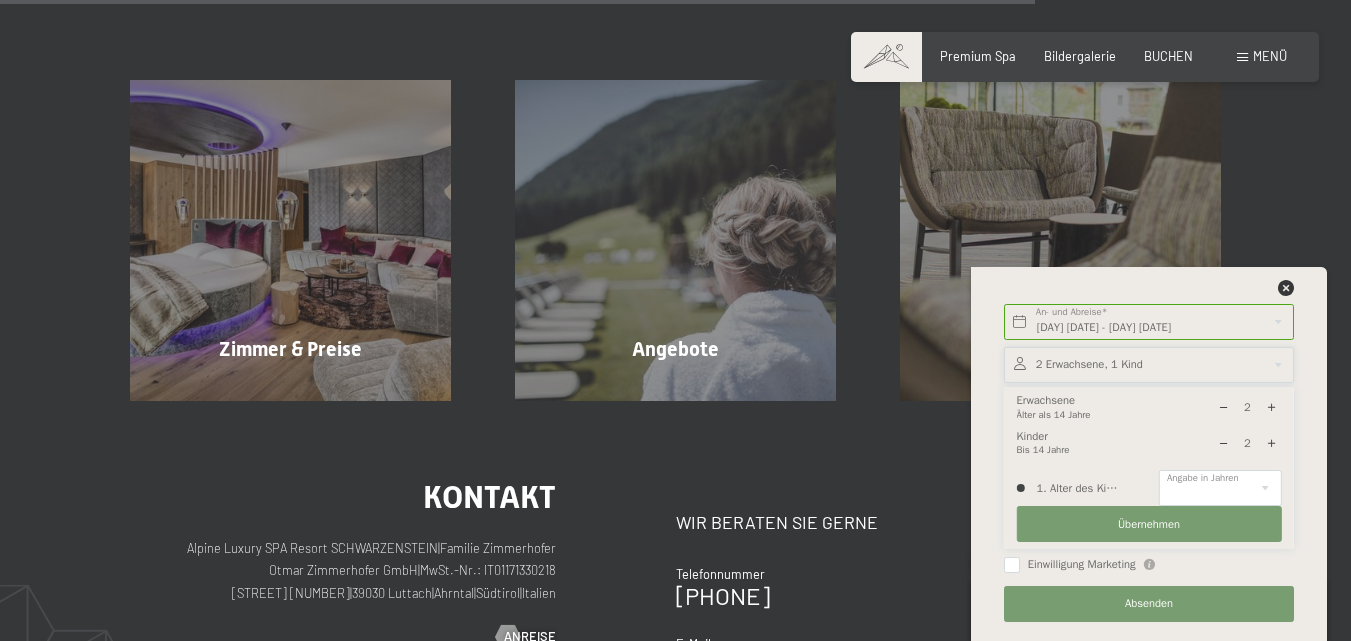 select 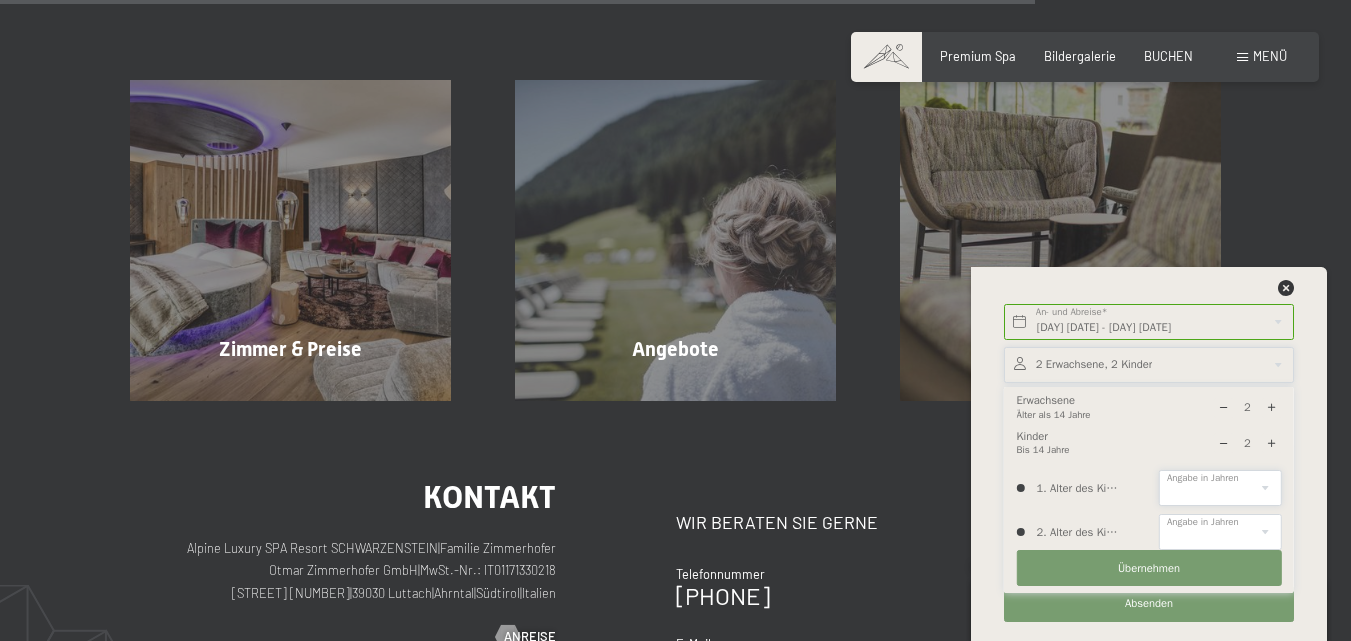 click on "0 1 2 3 4 5 6 7 8 9 10 11 12 13 14" at bounding box center [1220, 488] 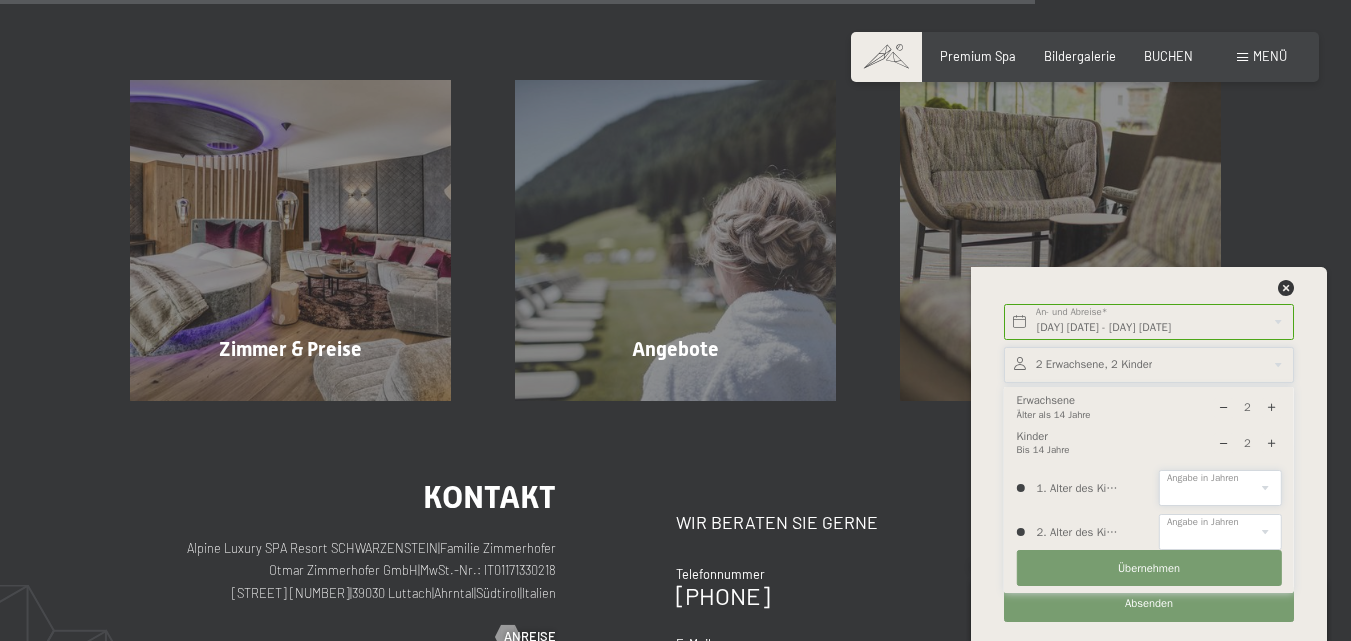 select on "8" 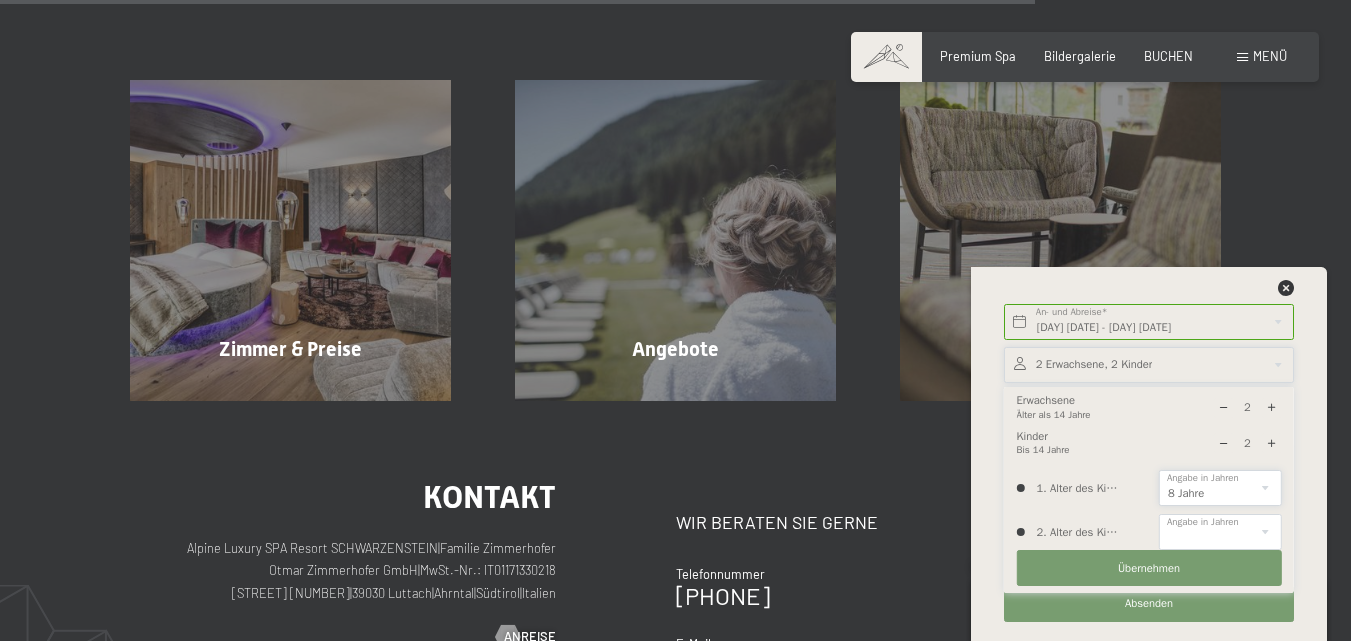 click on "0 1 2 3 4 5 6 7 8 9 10 11 12 13 14" at bounding box center (1220, 488) 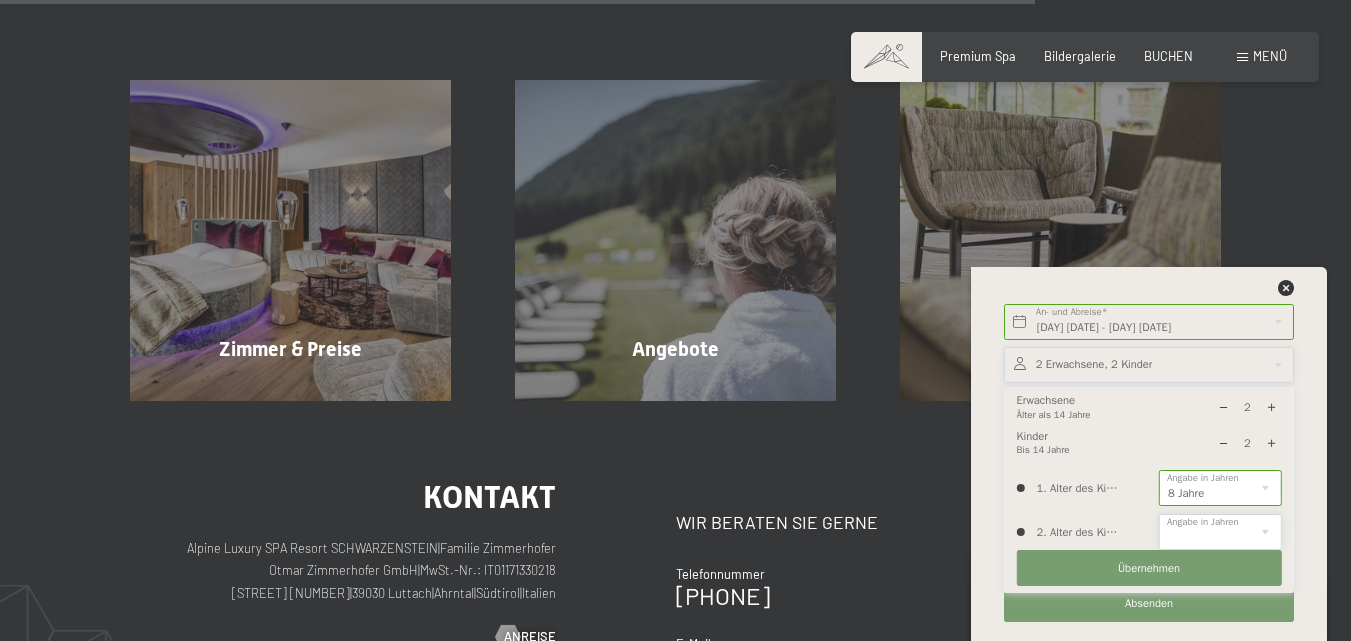 click on "0 1 2 3 4 5 6 7 8 9 10 11 12 13 14" at bounding box center (1220, 532) 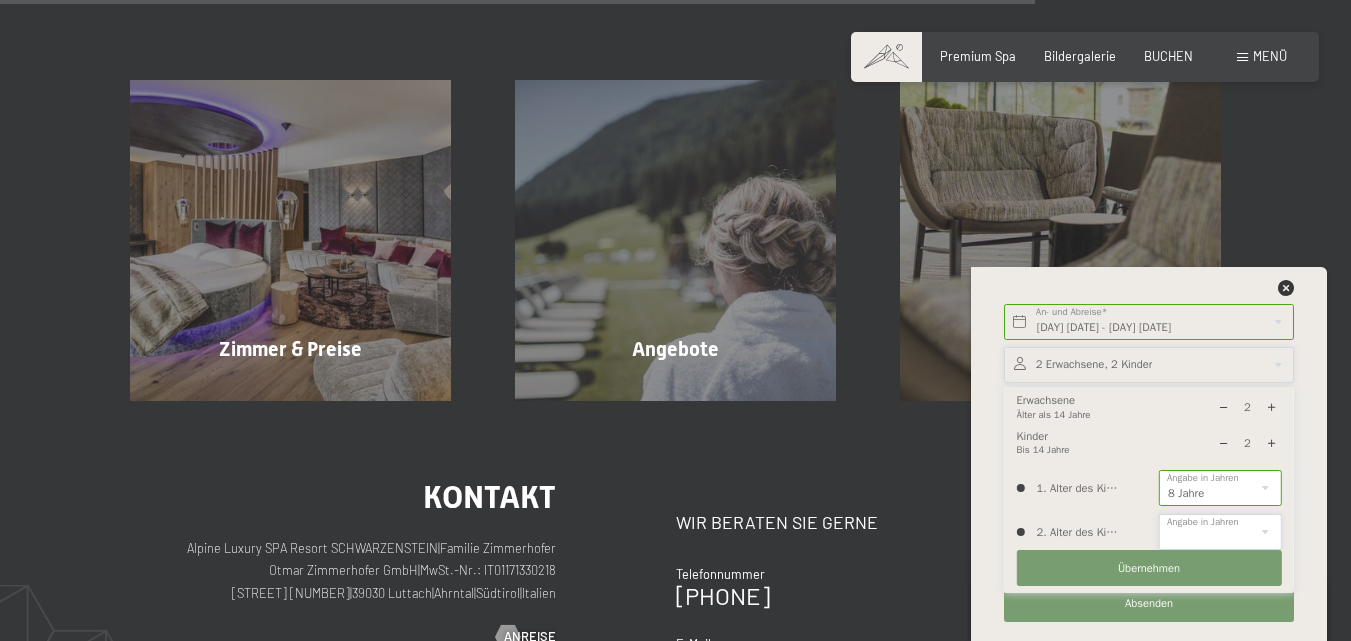 select on "12" 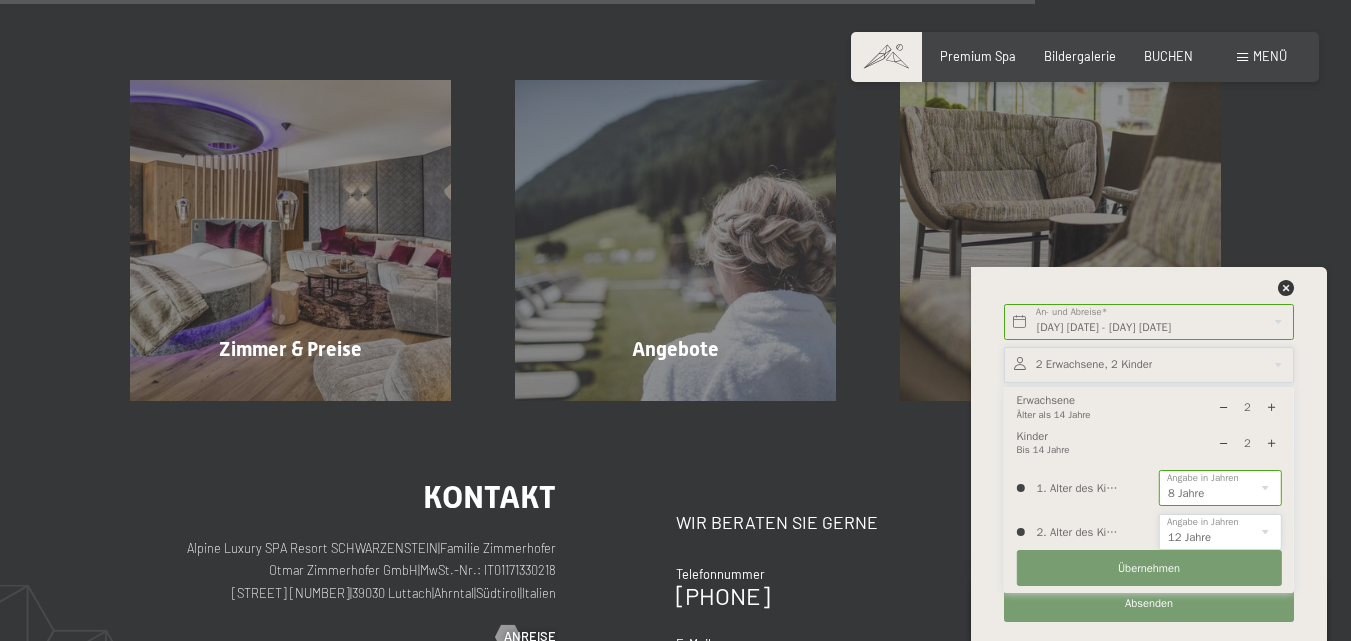 click on "0 1 2 3 4 5 6 7 8 9 10 11 12 13 14" at bounding box center (1220, 532) 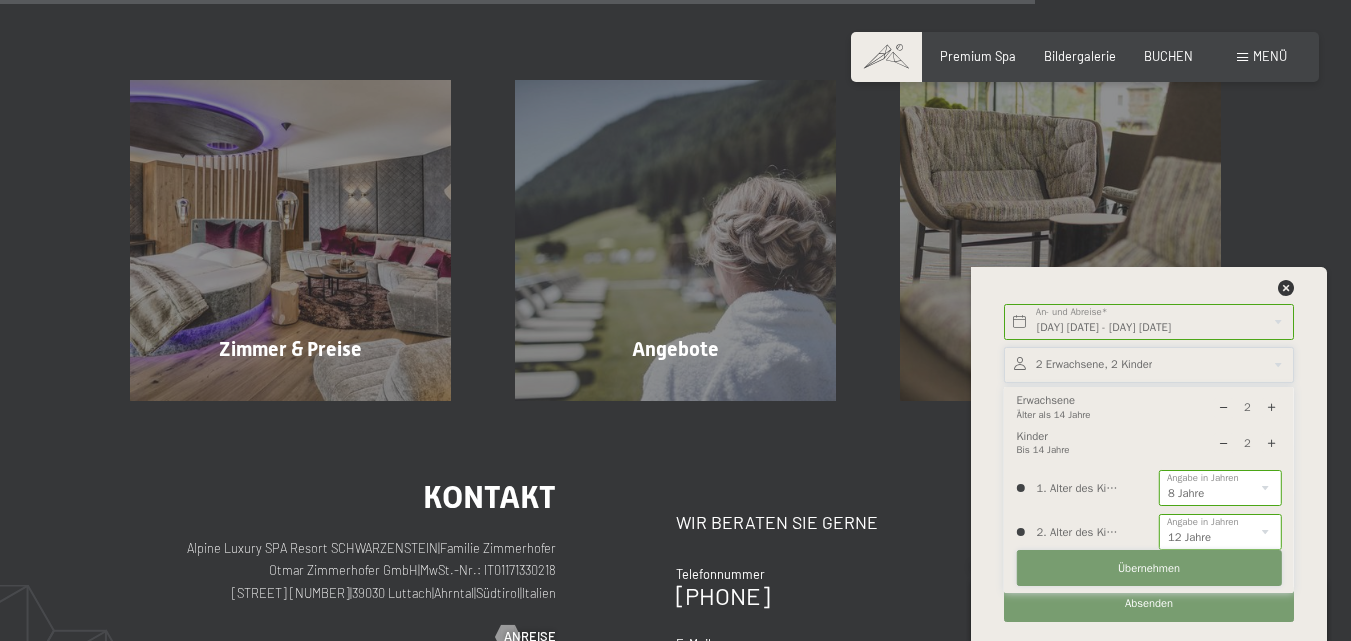 click on "Übernehmen" at bounding box center (1149, 569) 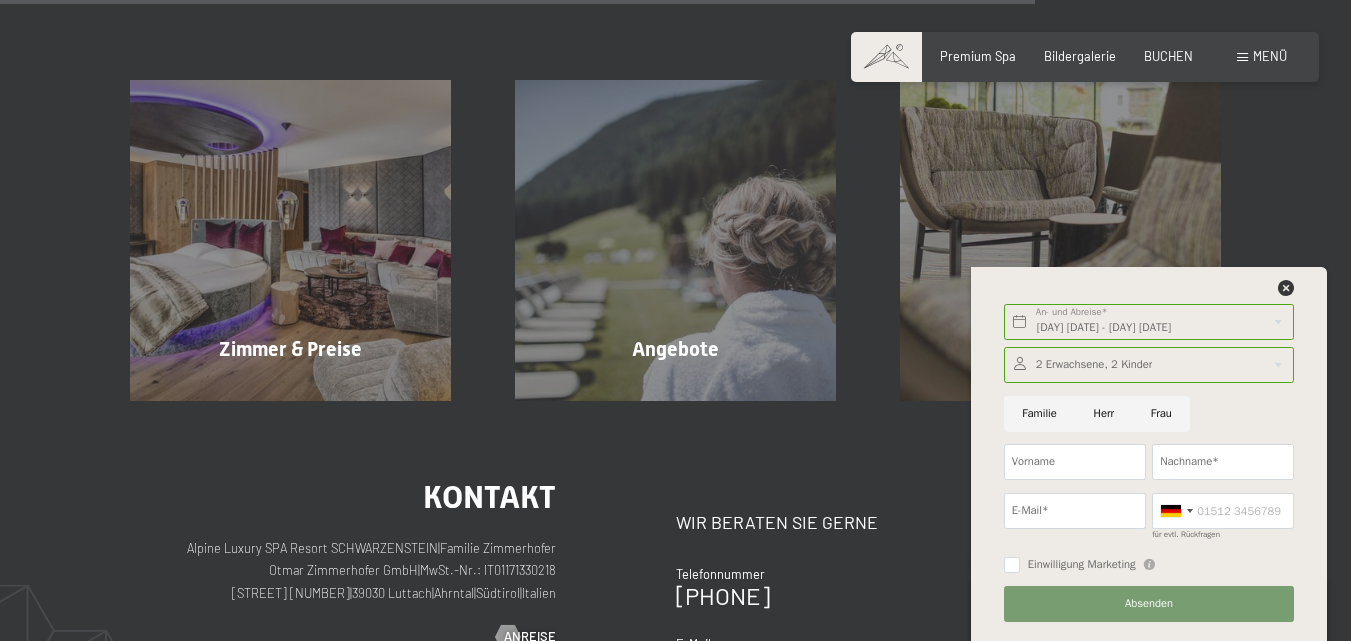 click on "Herr" at bounding box center (1103, 414) 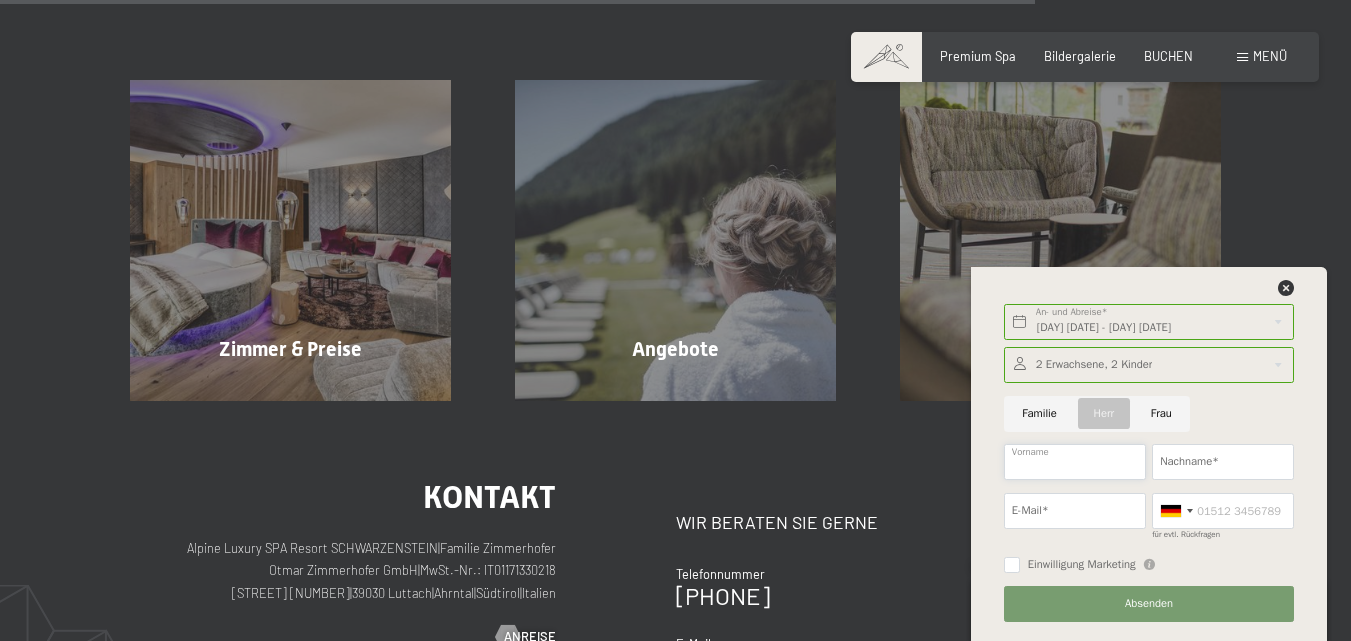 click on "Vorname" at bounding box center (1075, 462) 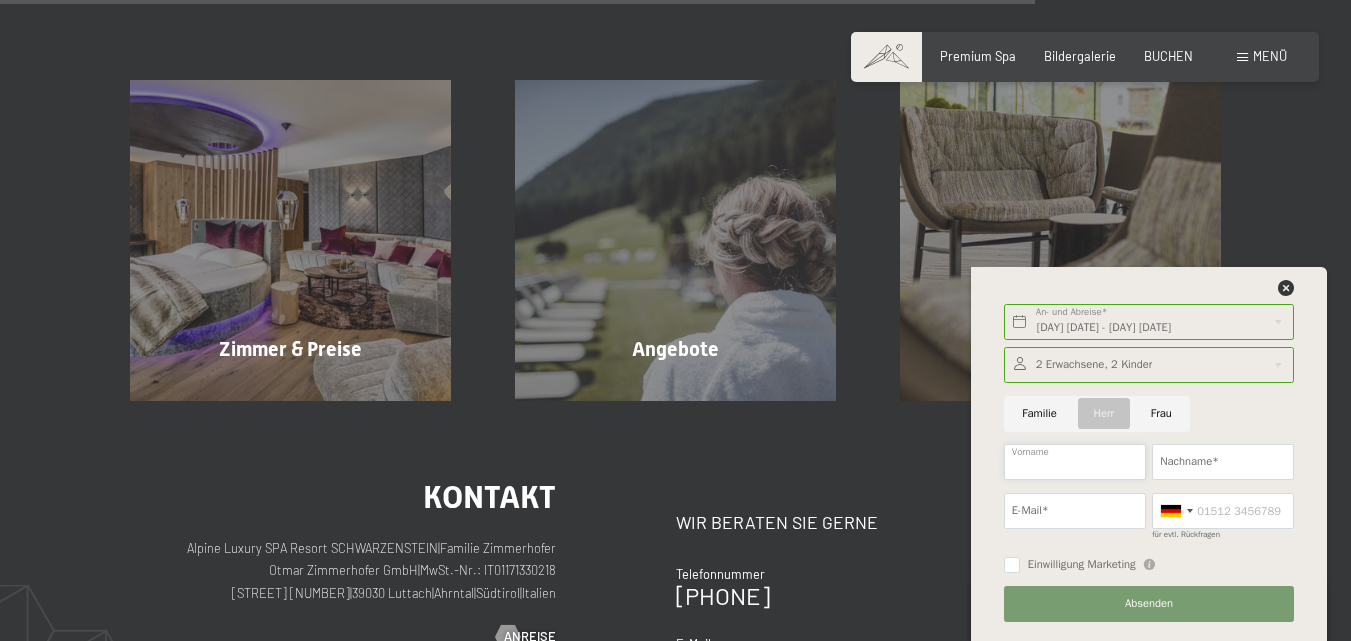 type on "Florian" 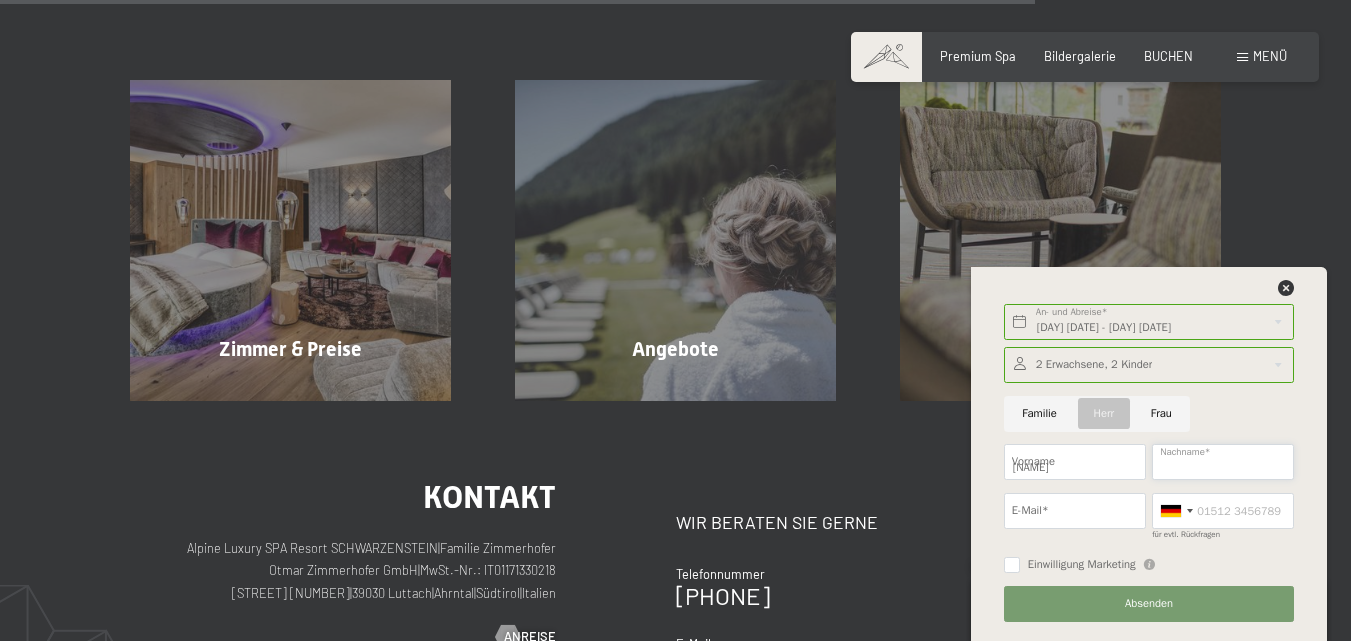 type on "Ungar" 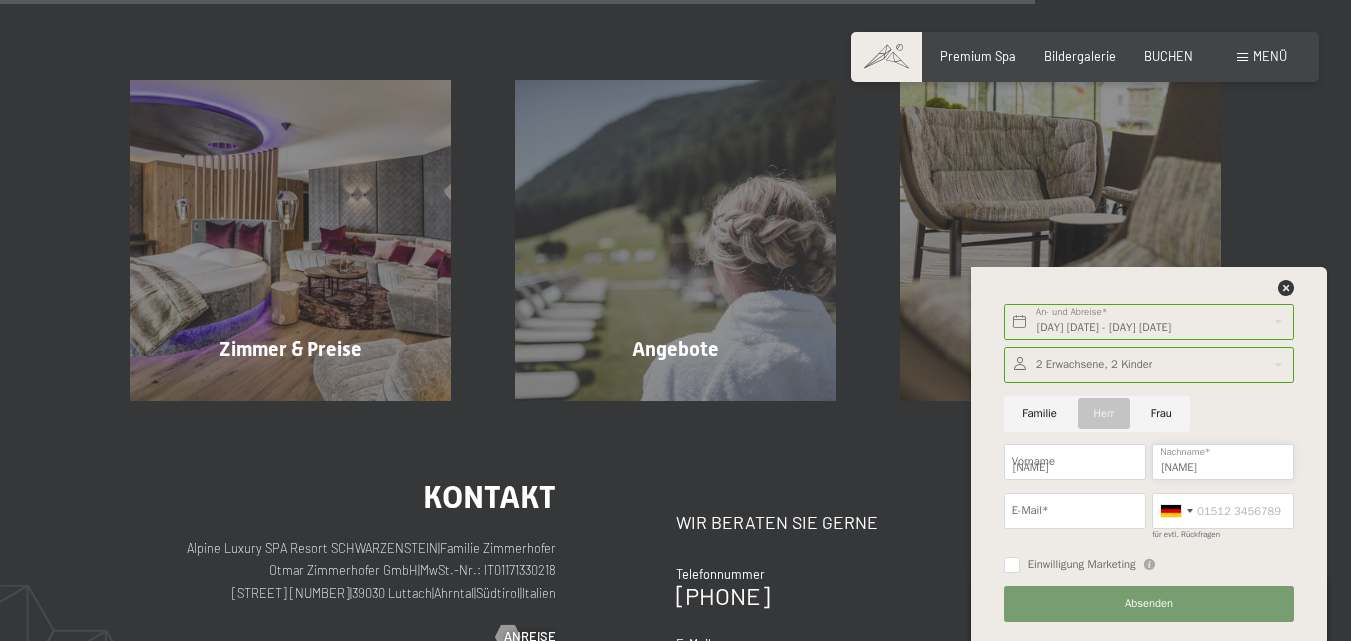 type on "f.ungar@gmx.de" 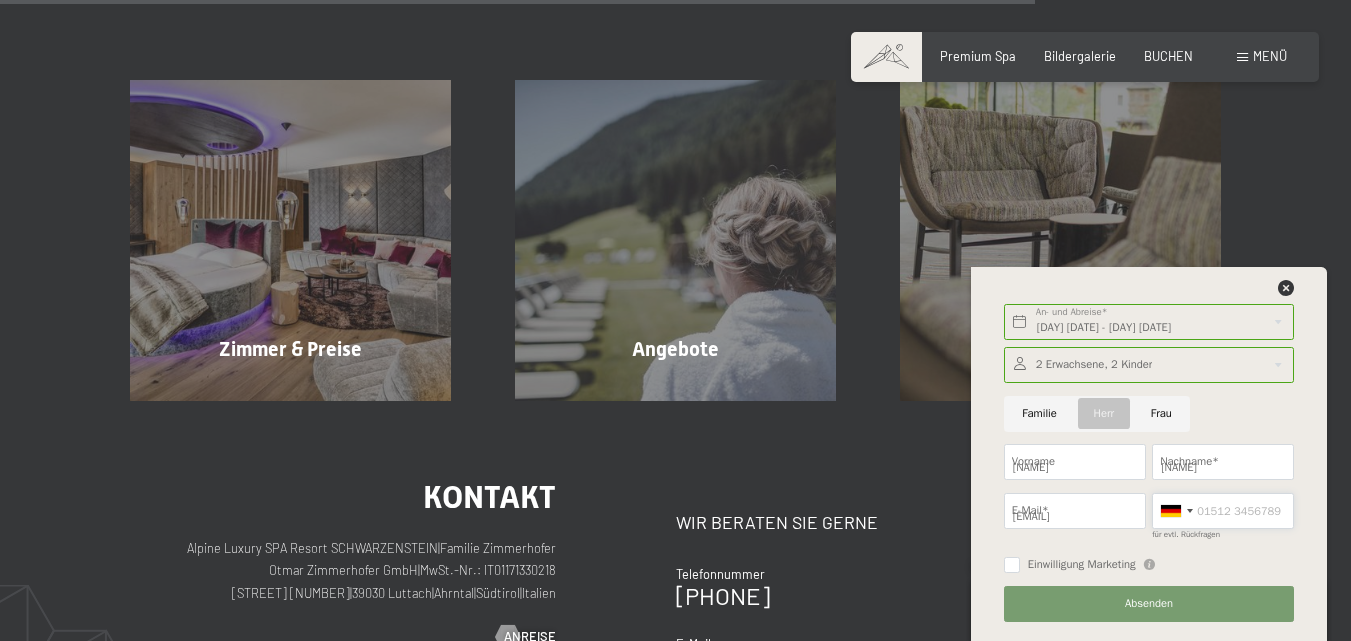type on "01739570387" 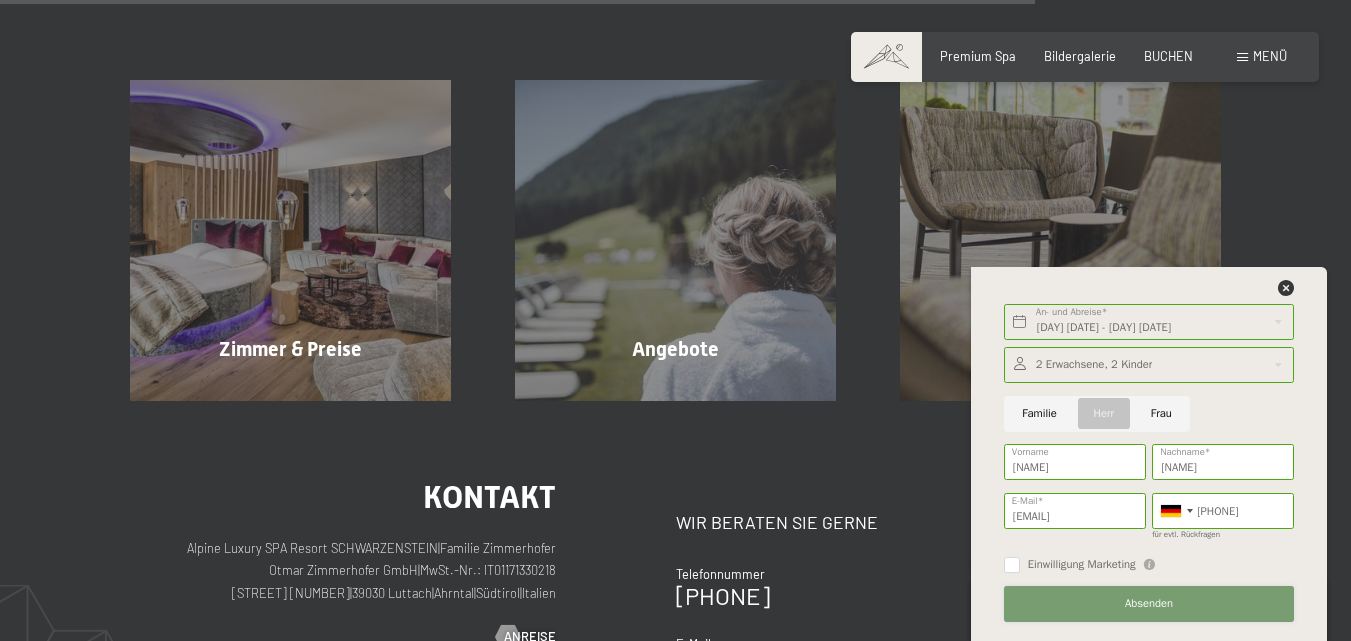 click on "Absenden" at bounding box center (1149, 604) 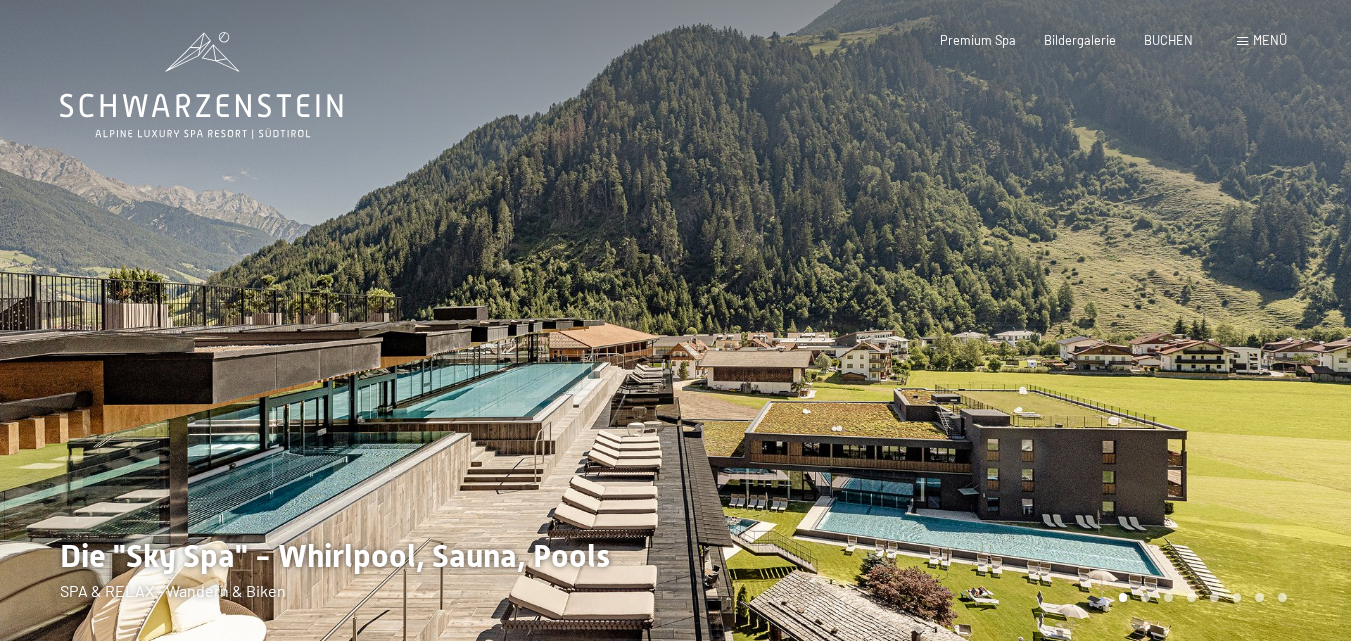 scroll, scrollTop: 0, scrollLeft: 0, axis: both 